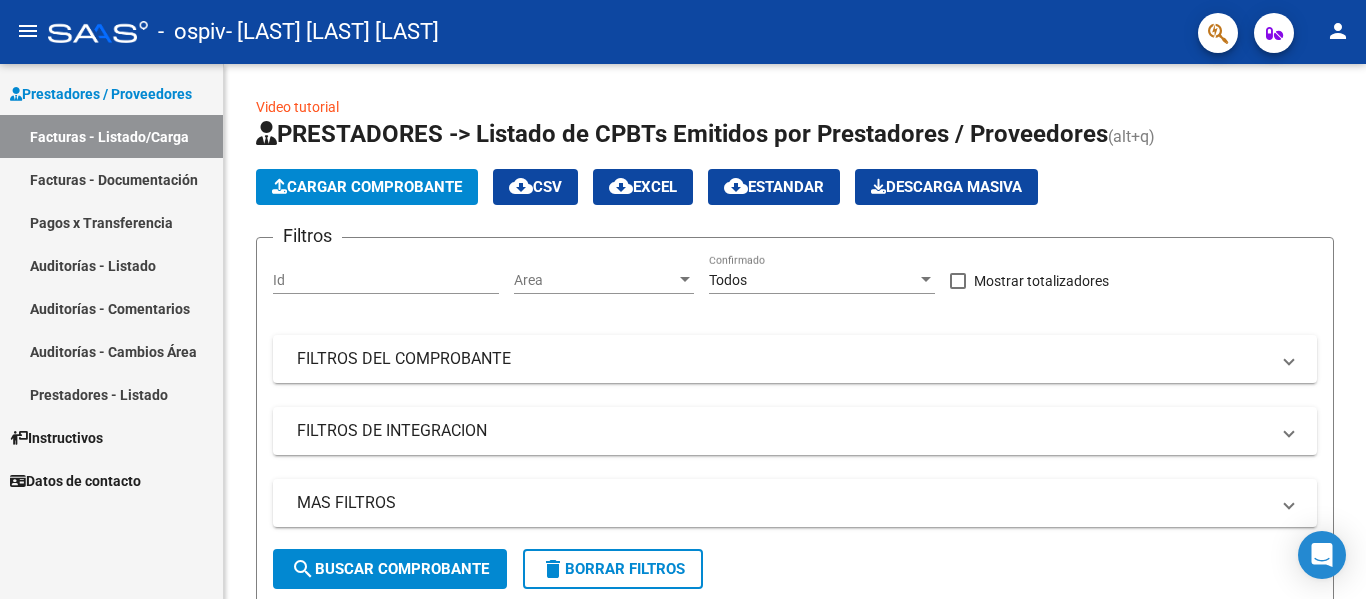 scroll, scrollTop: 0, scrollLeft: 0, axis: both 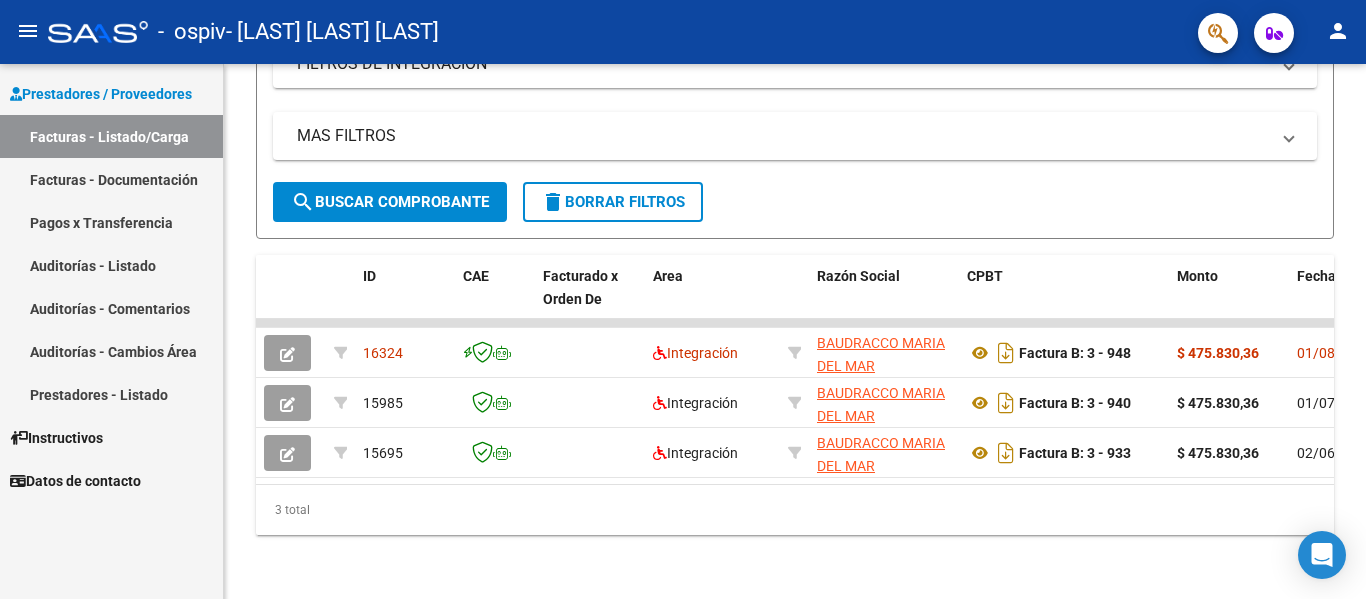 click on "Pagos x Transferencia" at bounding box center (111, 222) 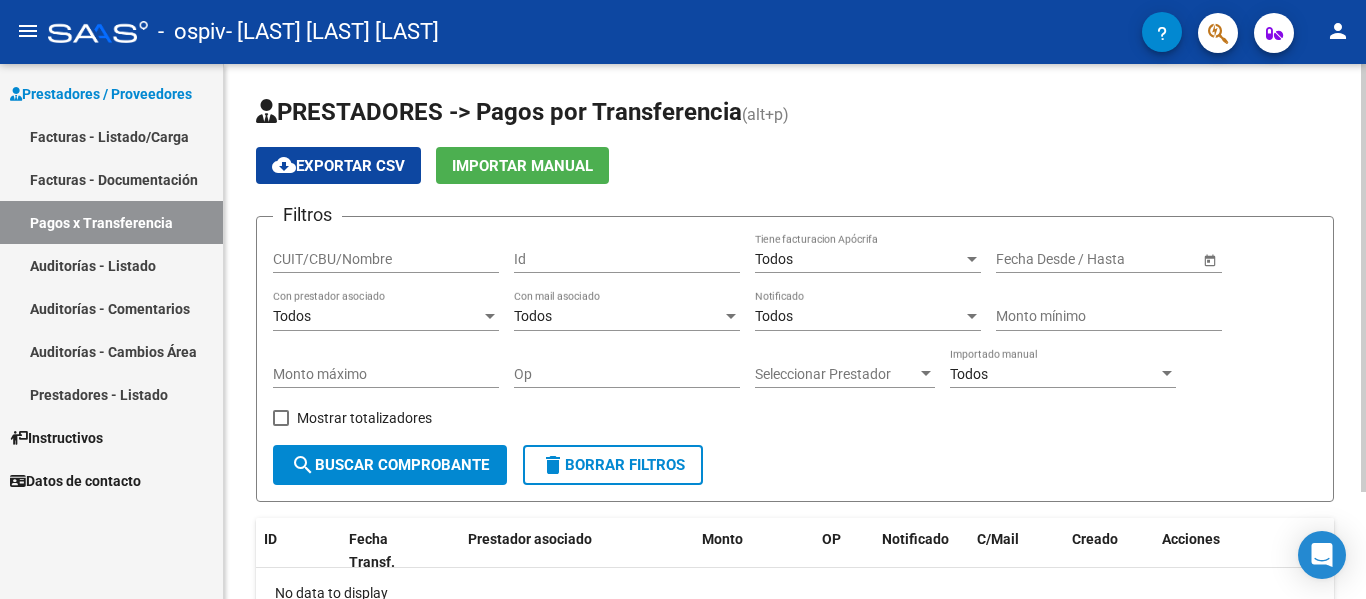 scroll, scrollTop: 134, scrollLeft: 0, axis: vertical 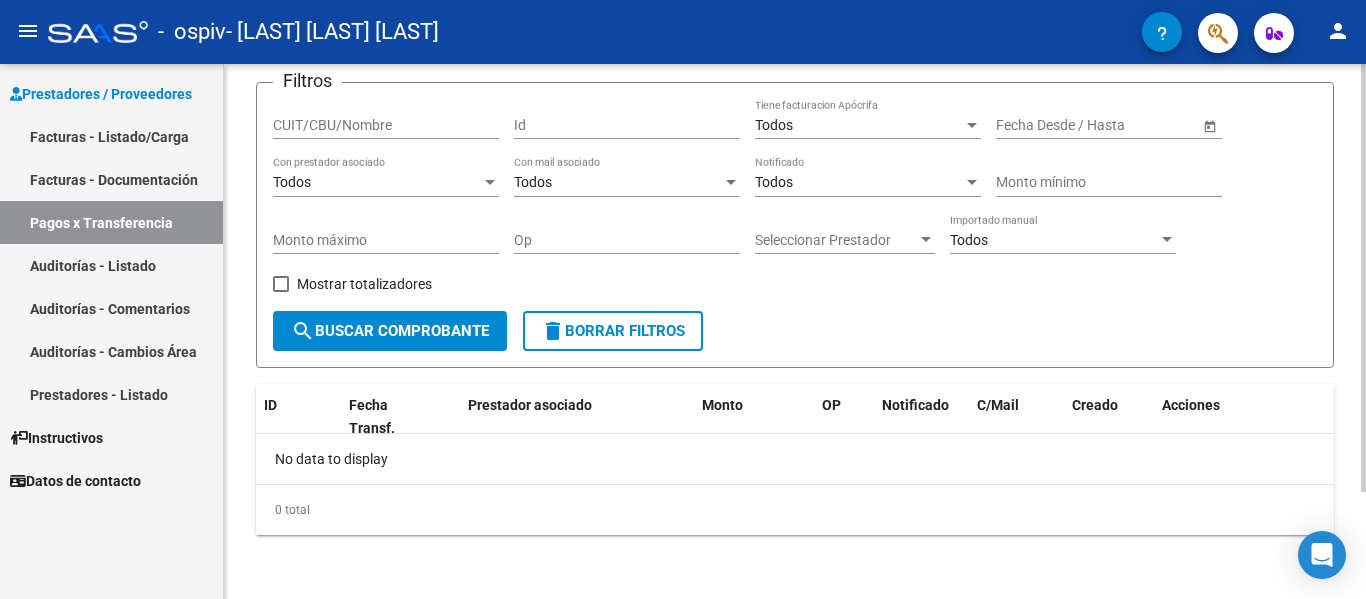click 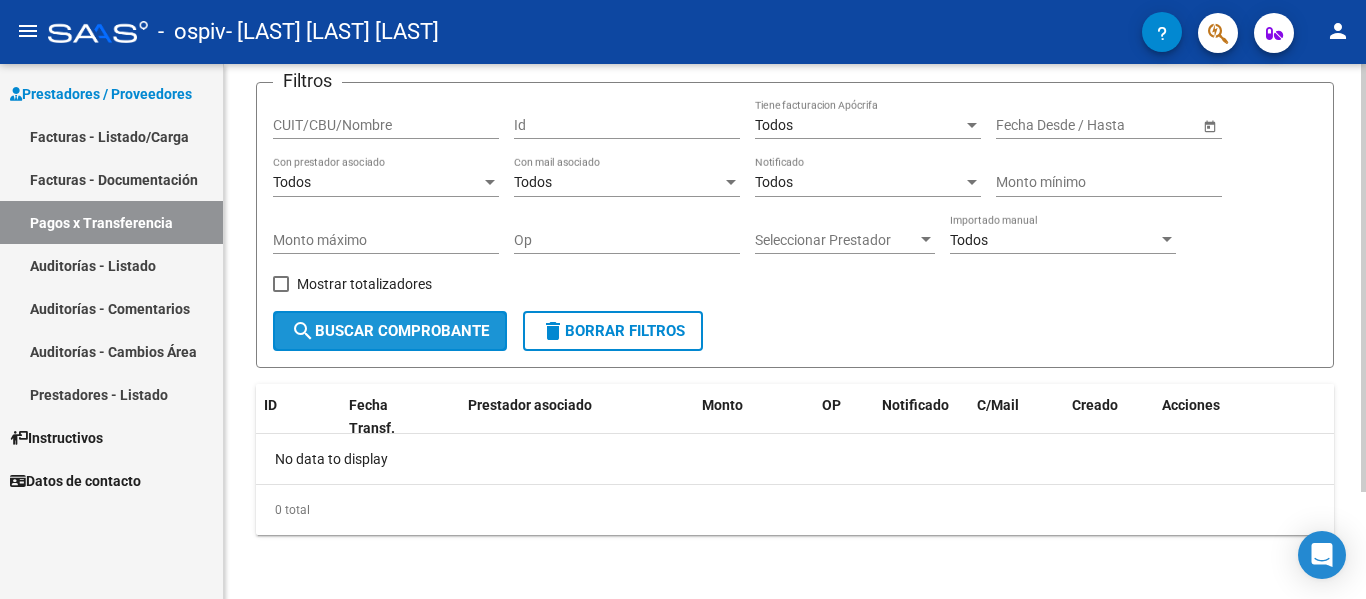 click on "search  Buscar Comprobante" 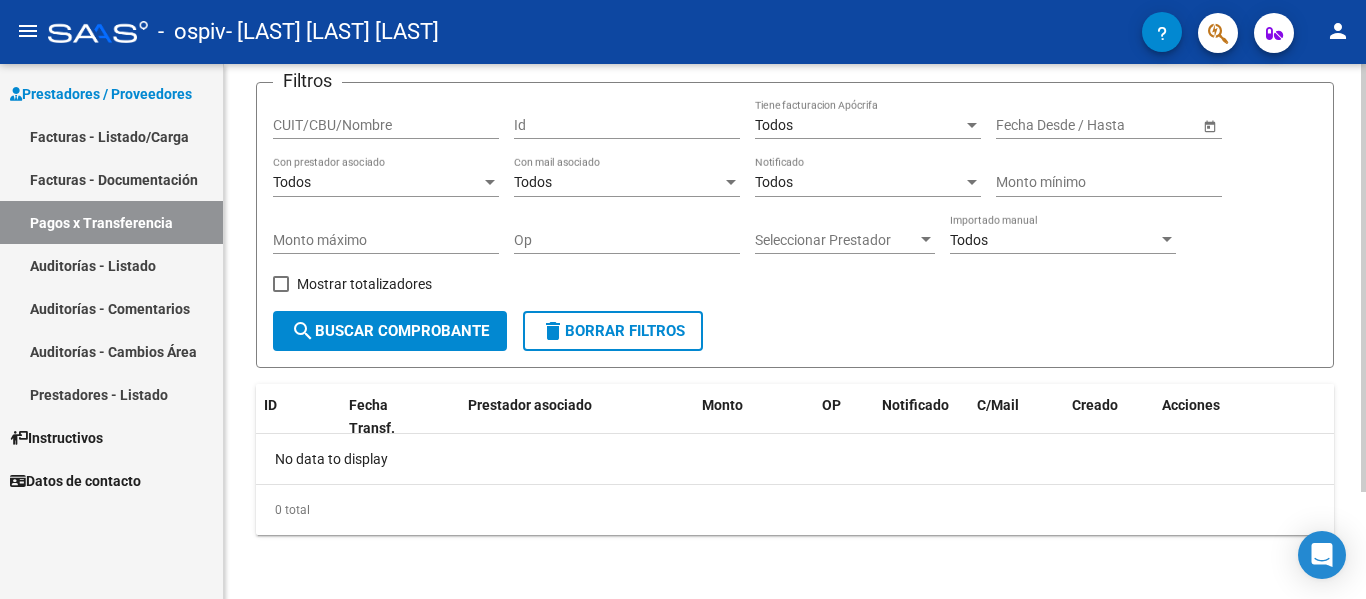 scroll, scrollTop: 0, scrollLeft: 0, axis: both 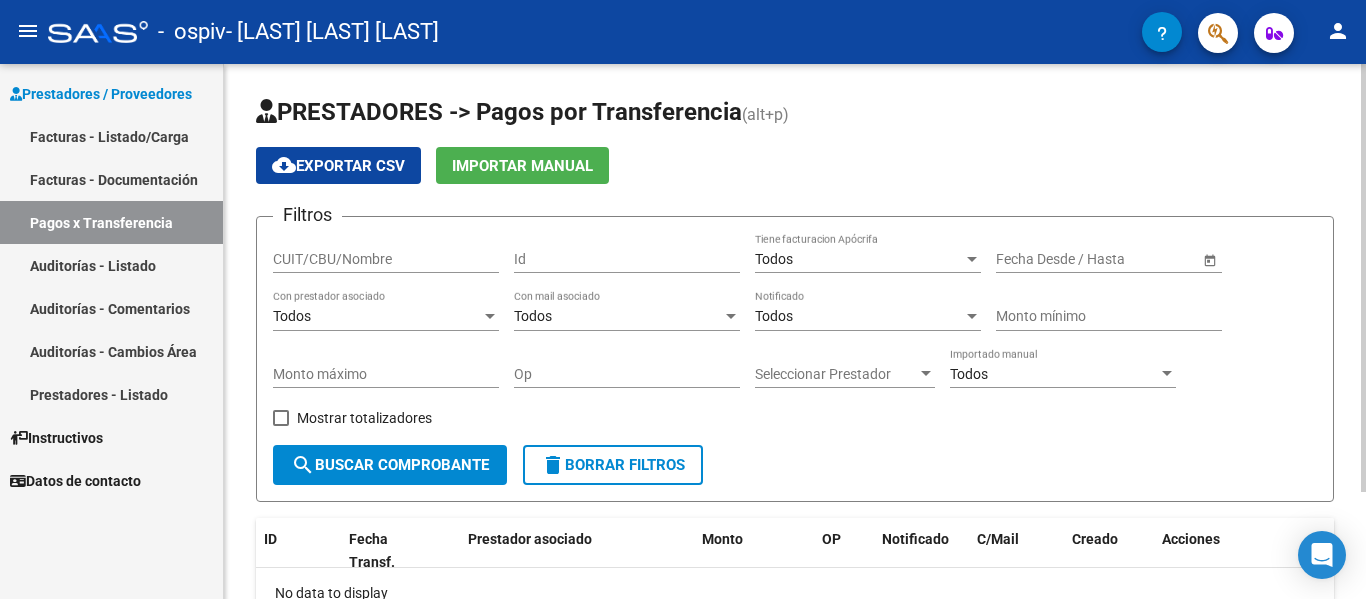 click 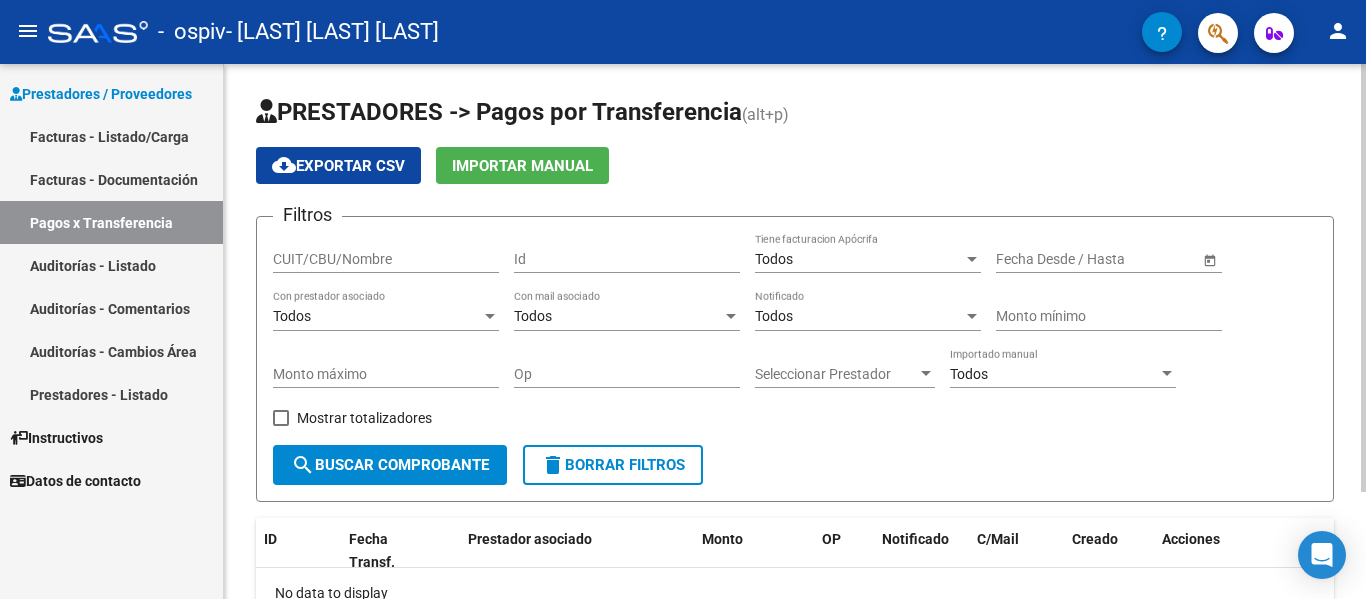 click on "Importar Manual" 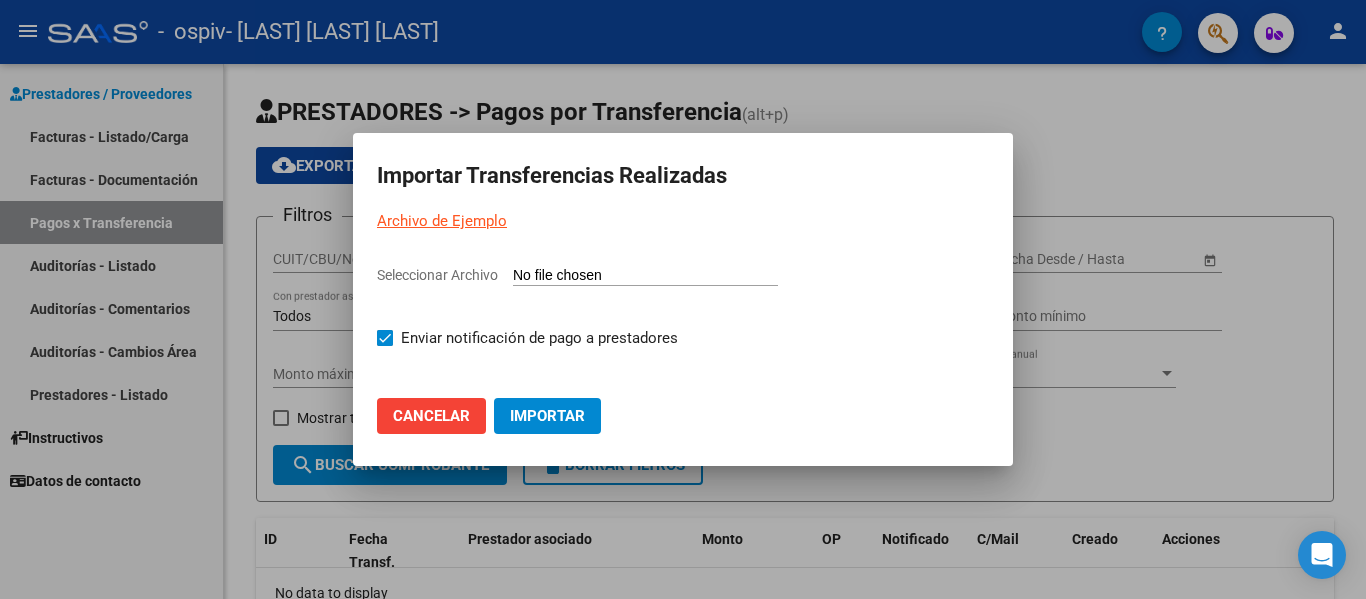 click at bounding box center (683, 299) 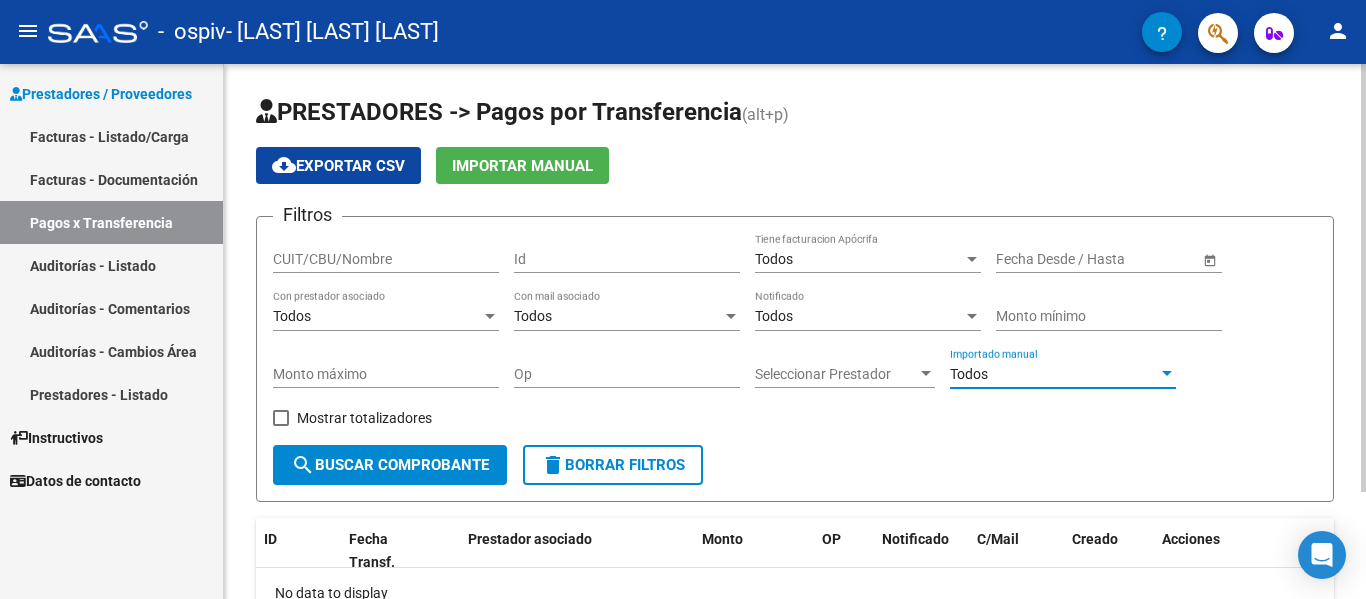click on "Todos" at bounding box center [1054, 374] 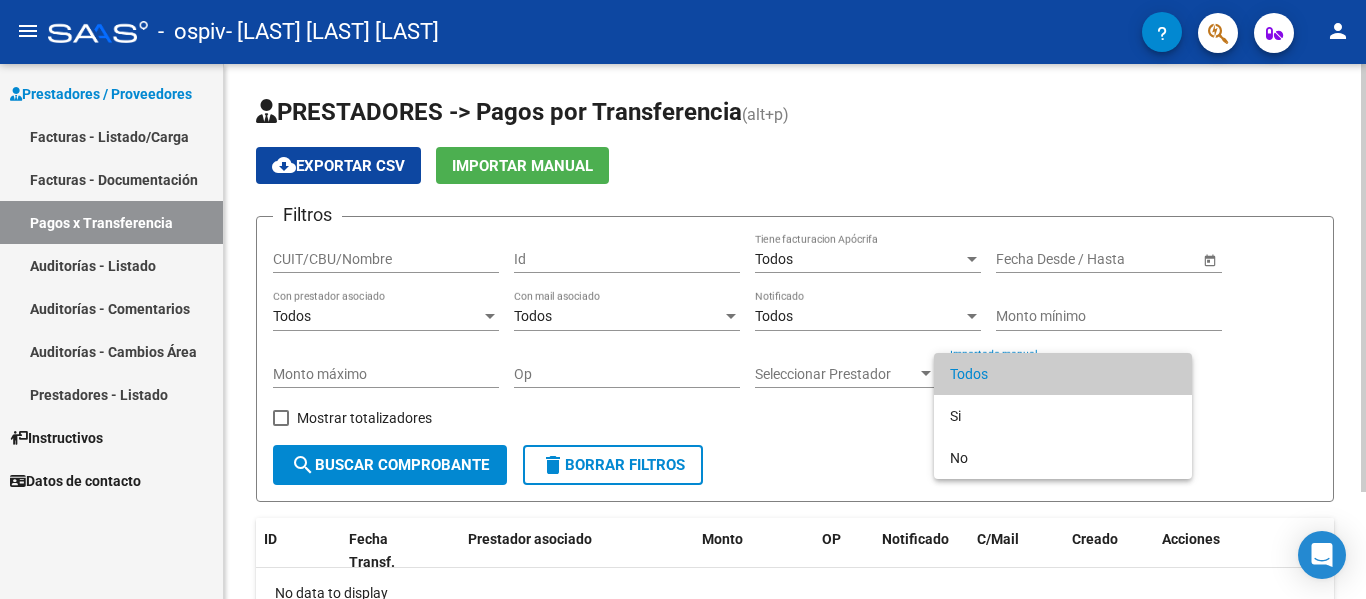 click on "Todos" at bounding box center [1063, 374] 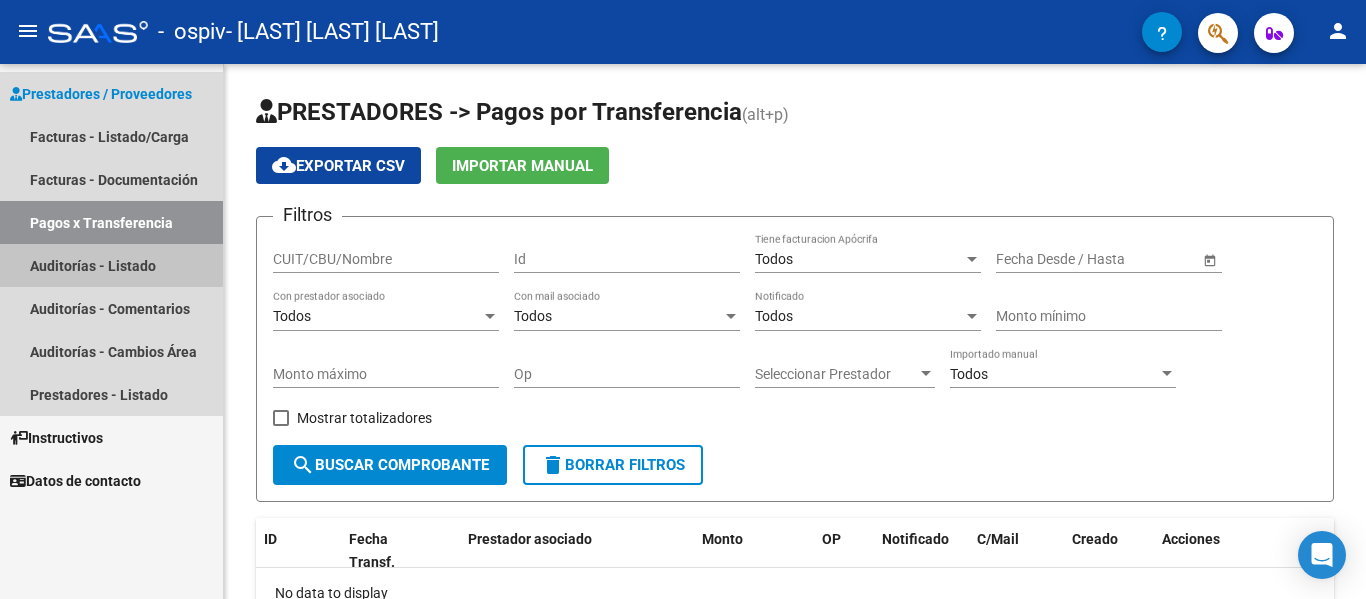 click on "Auditorías - Listado" at bounding box center (111, 265) 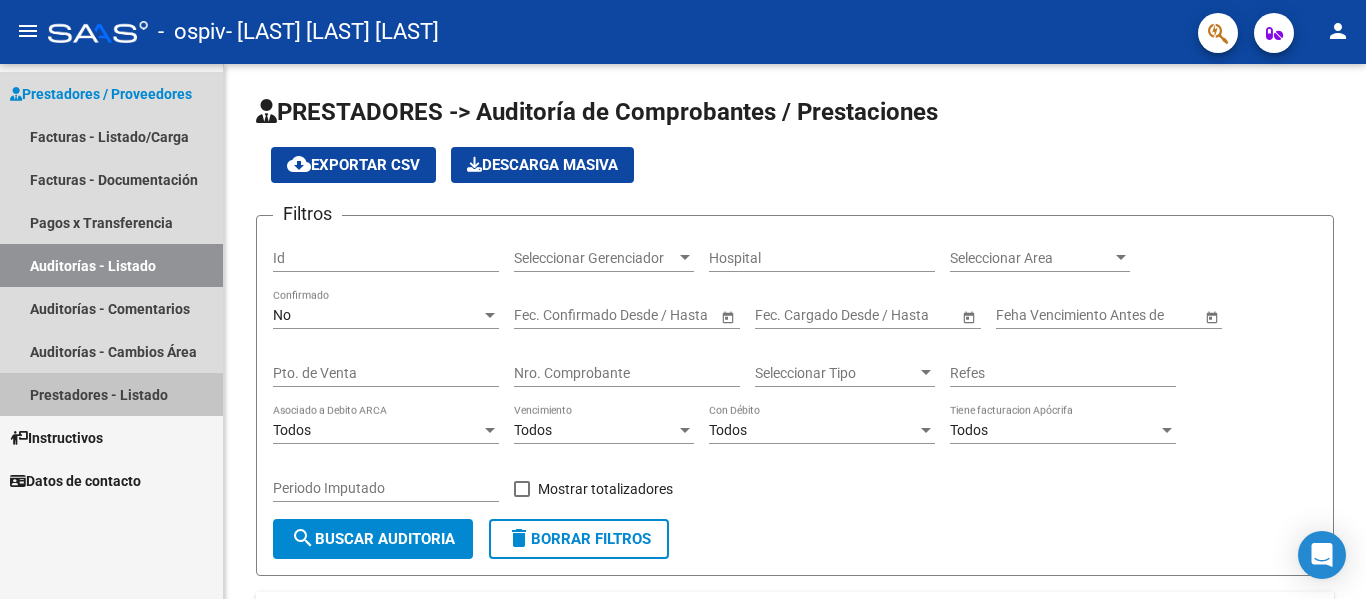 click on "Prestadores - Listado" at bounding box center (111, 394) 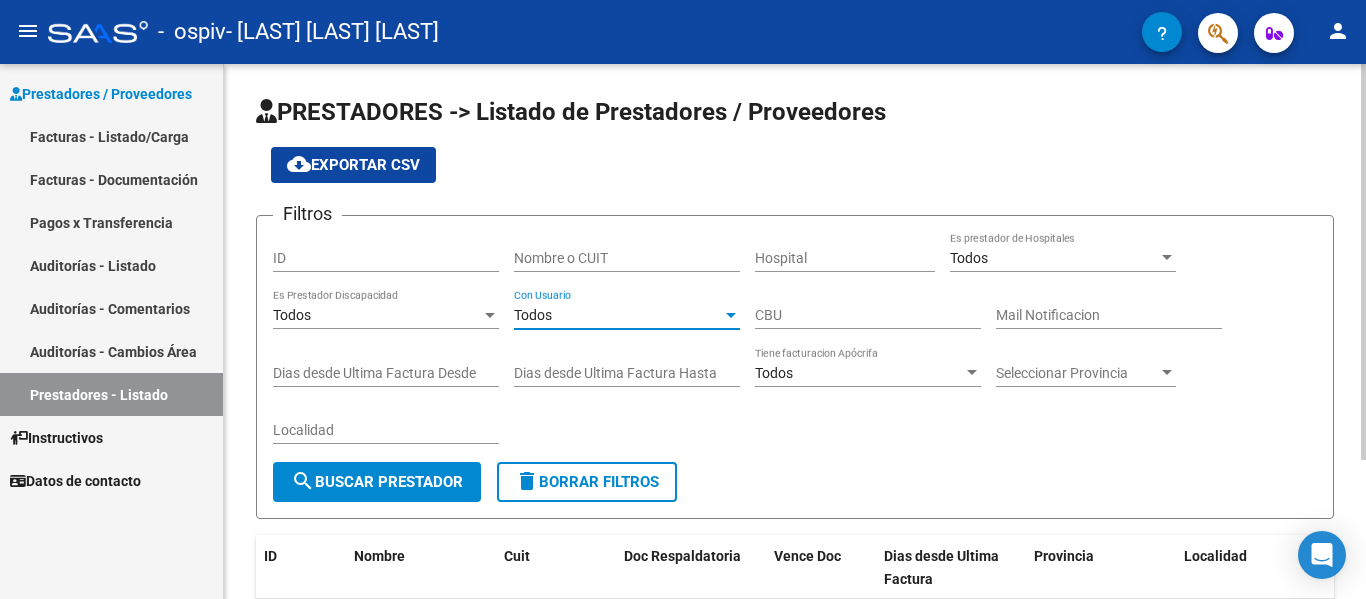 click on "Todos" at bounding box center [533, 315] 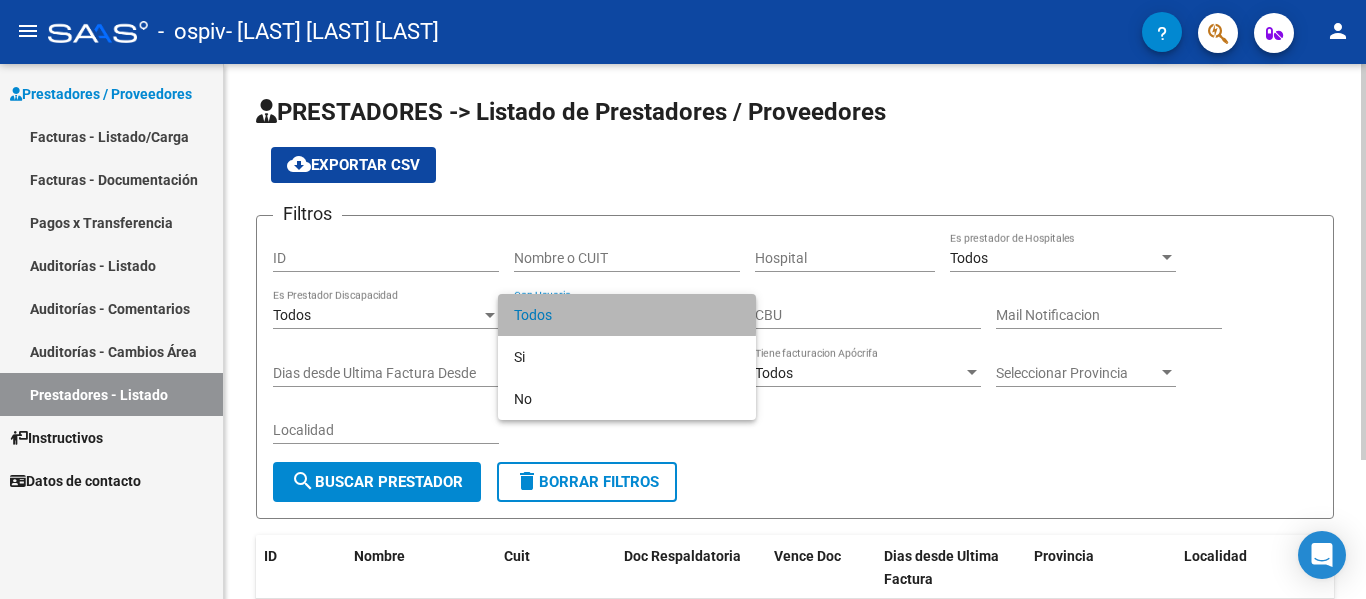 click on "Todos" at bounding box center (627, 315) 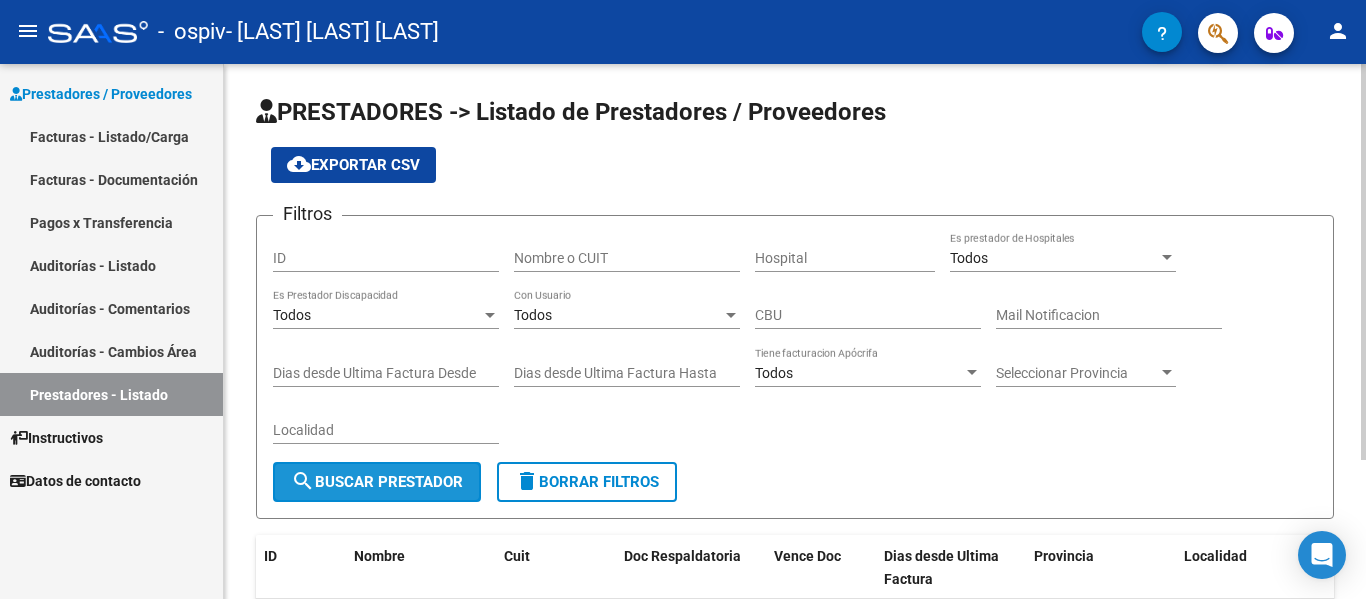 click on "search  Buscar Prestador" 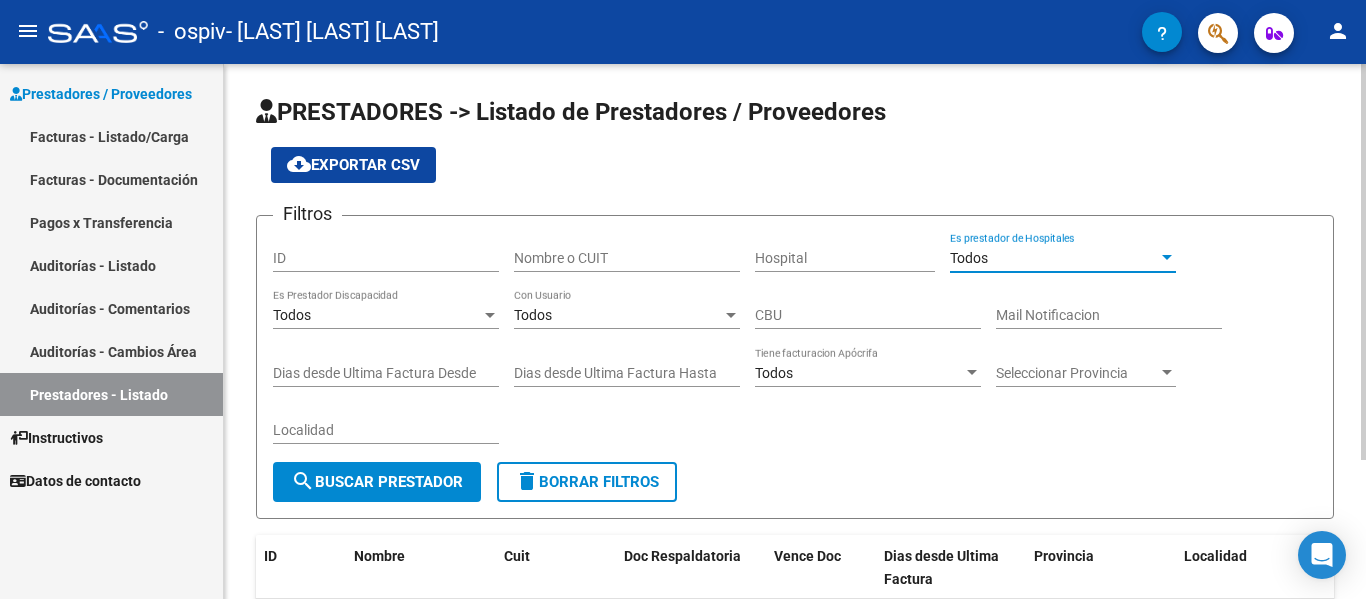 click on "Todos" at bounding box center [1054, 258] 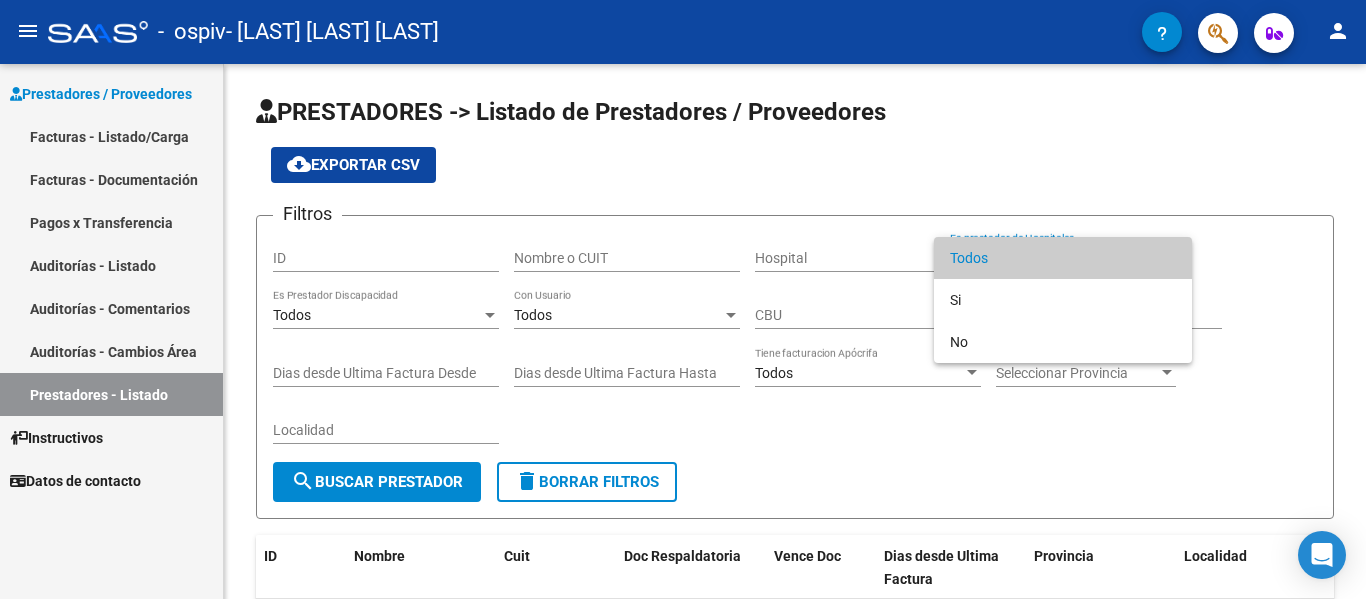 click at bounding box center (683, 299) 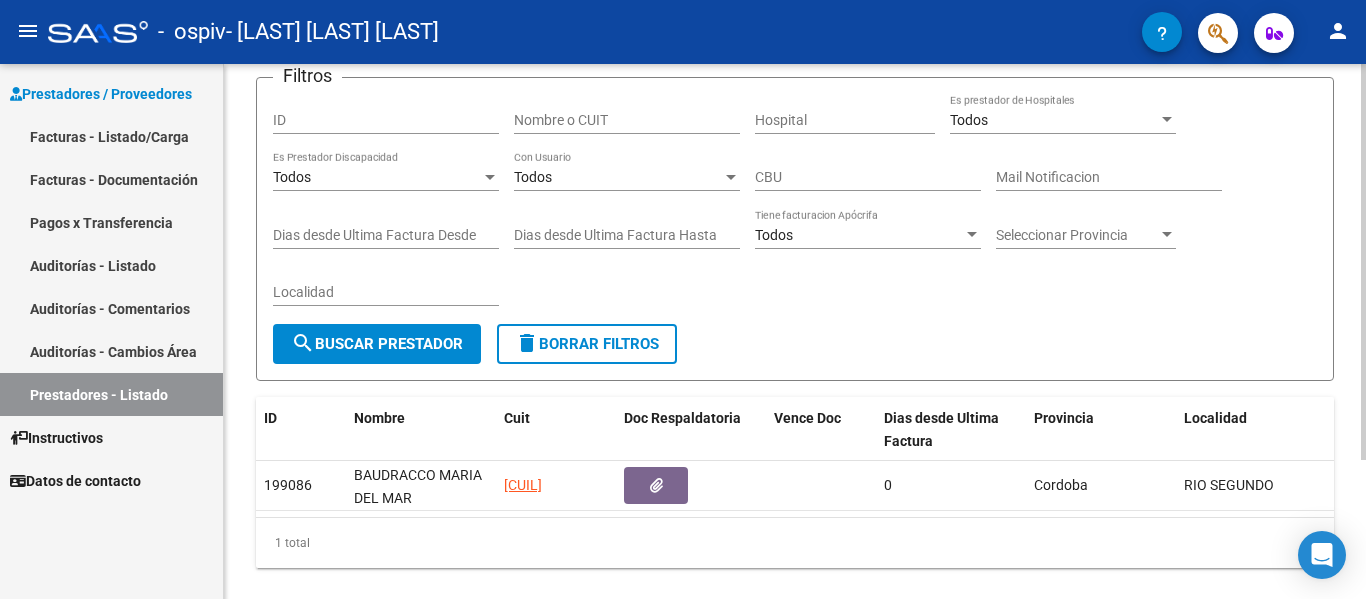scroll, scrollTop: 187, scrollLeft: 0, axis: vertical 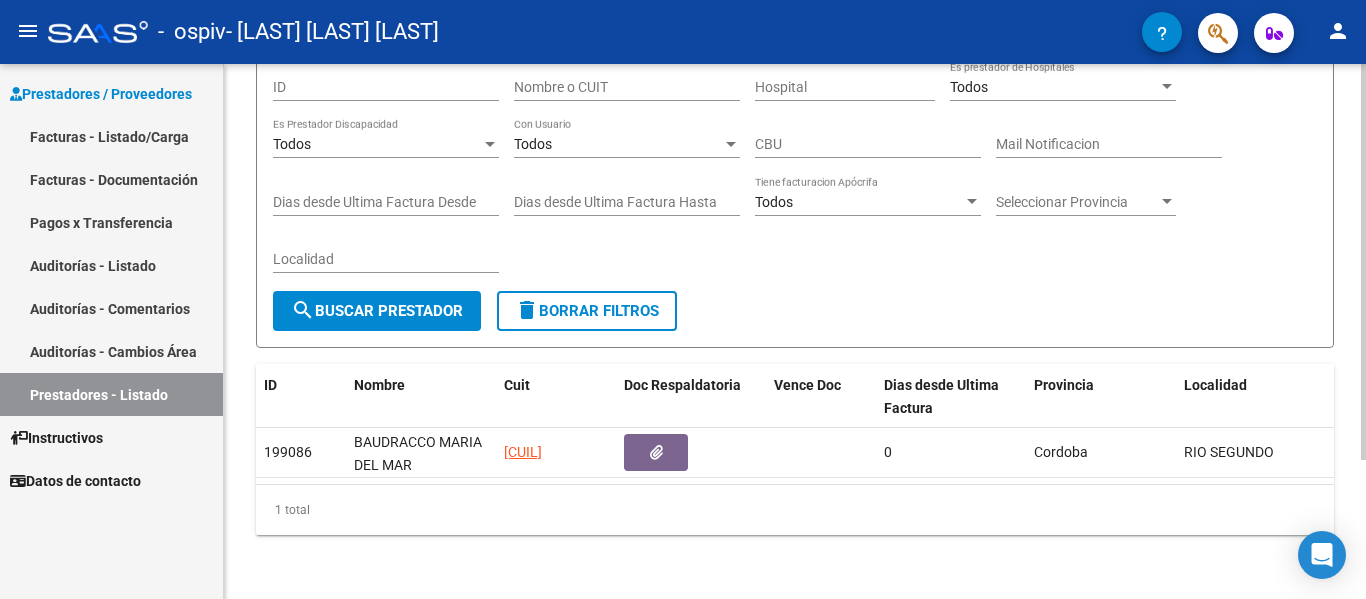 click 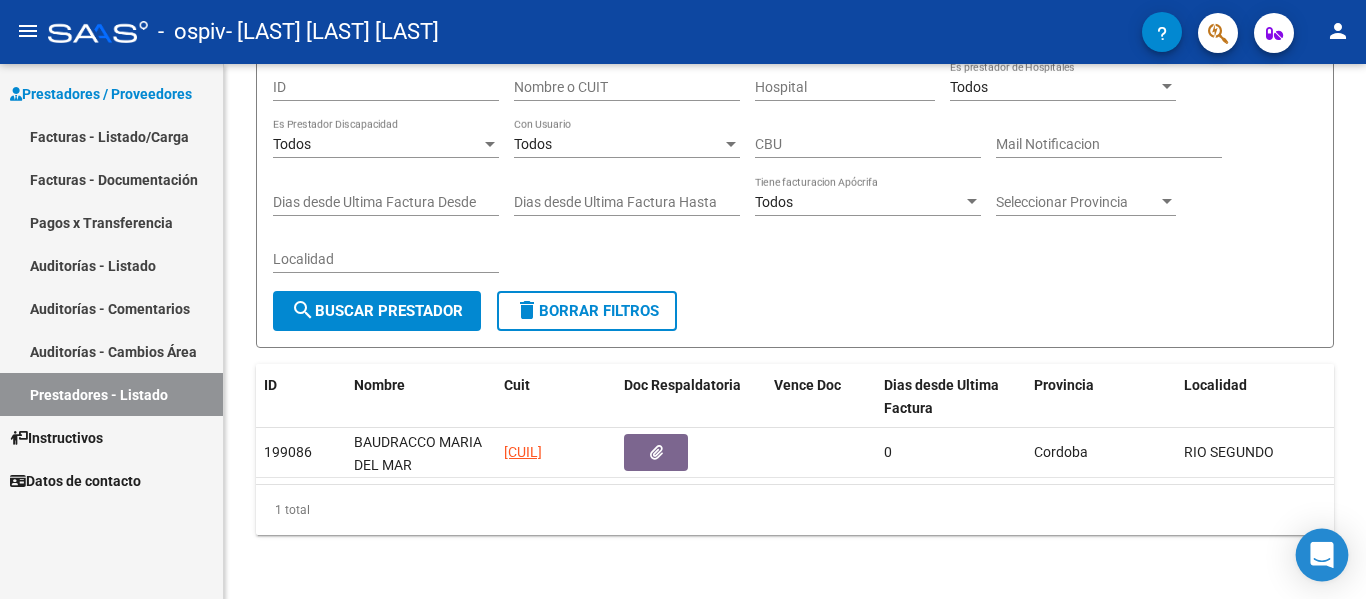 click at bounding box center (1322, 555) 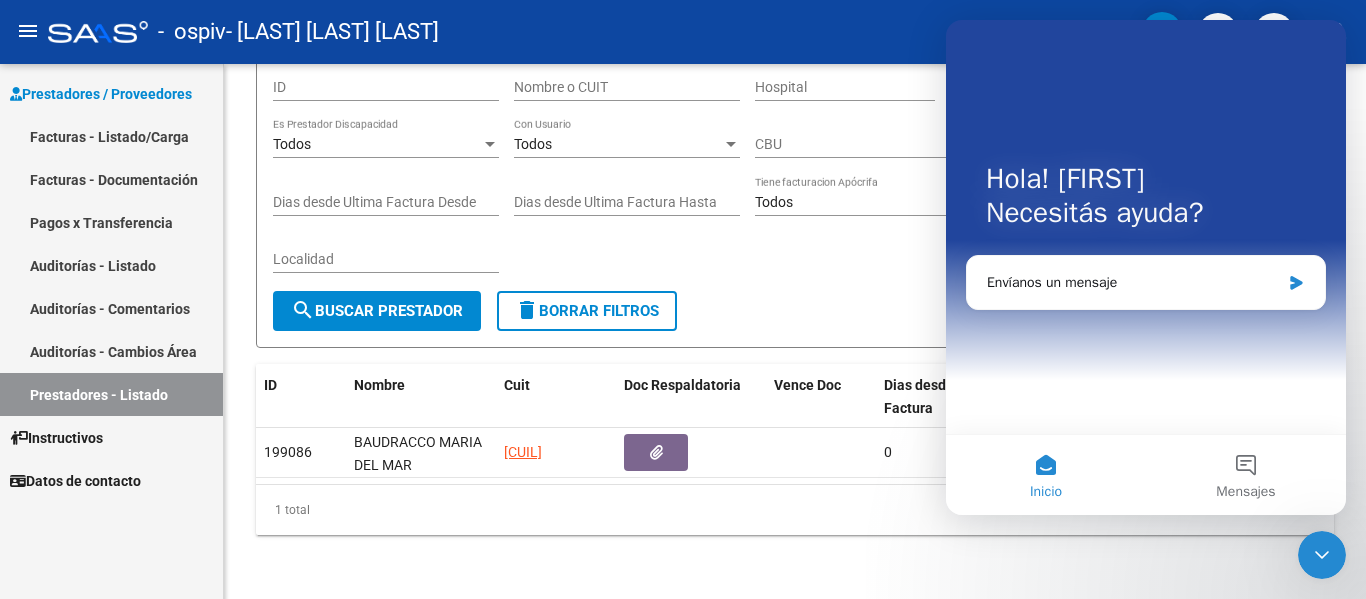 scroll, scrollTop: 0, scrollLeft: 0, axis: both 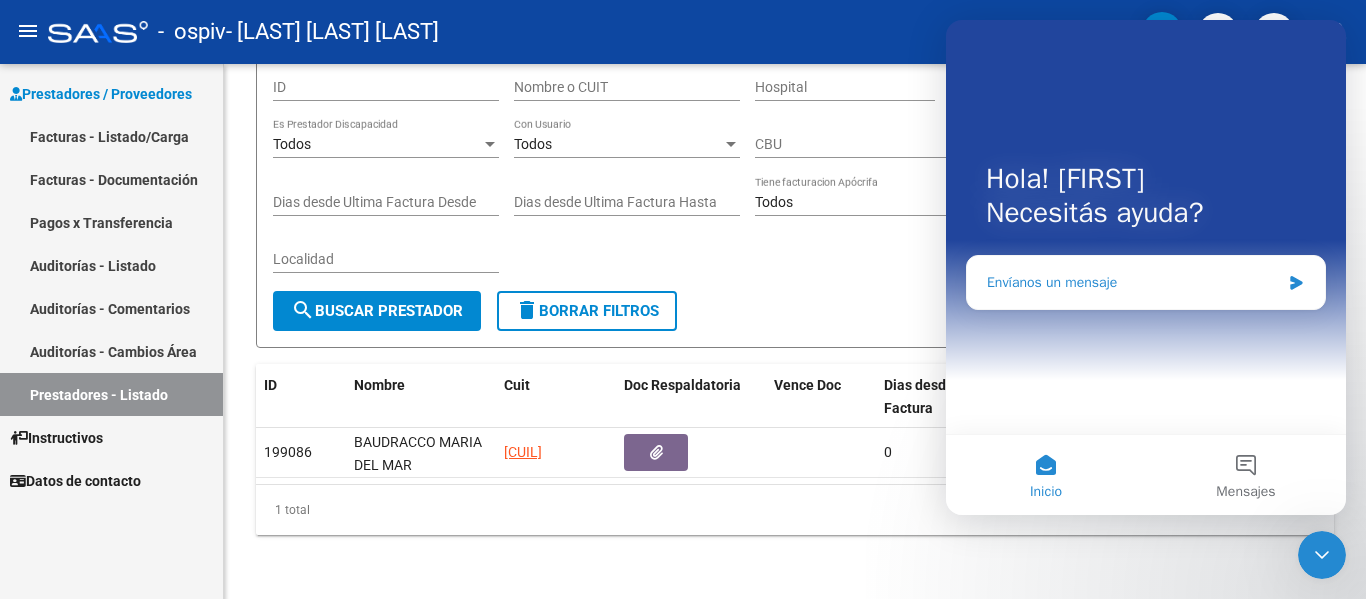 click on "Envíanos un mensaje" at bounding box center [1133, 282] 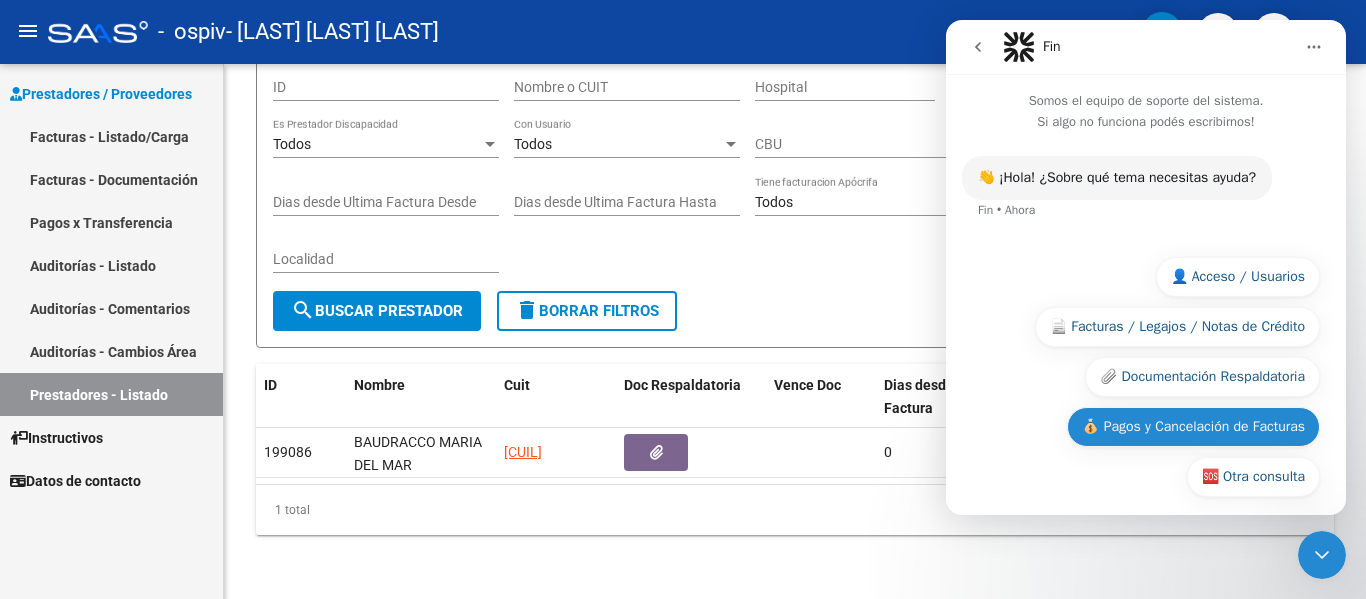 click on "💰 Pagos y Cancelación de Facturas" at bounding box center (1193, 427) 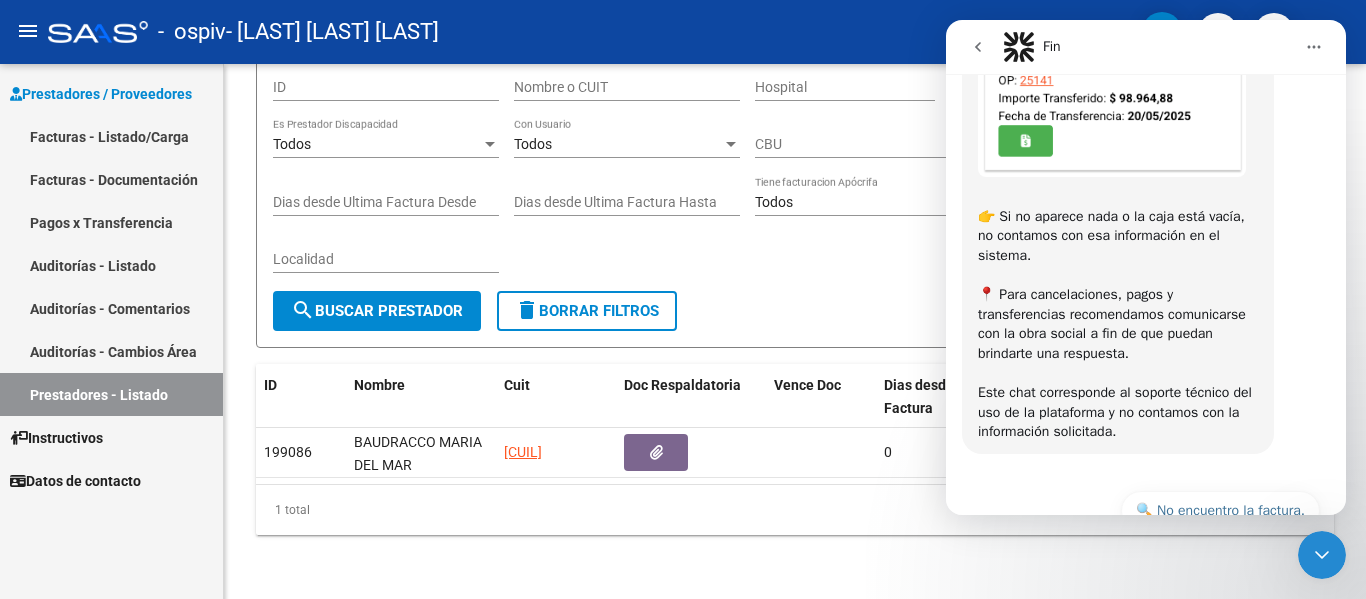 scroll, scrollTop: 858, scrollLeft: 0, axis: vertical 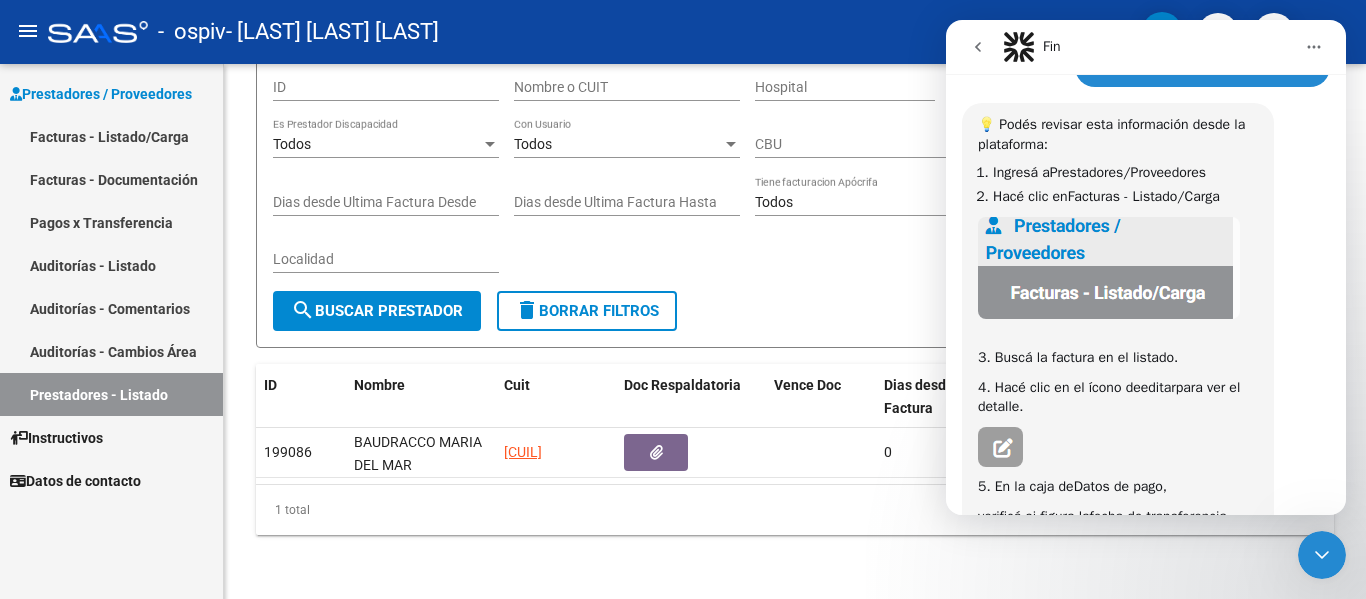 click on "Facturas - Listado/Carga" at bounding box center (111, 136) 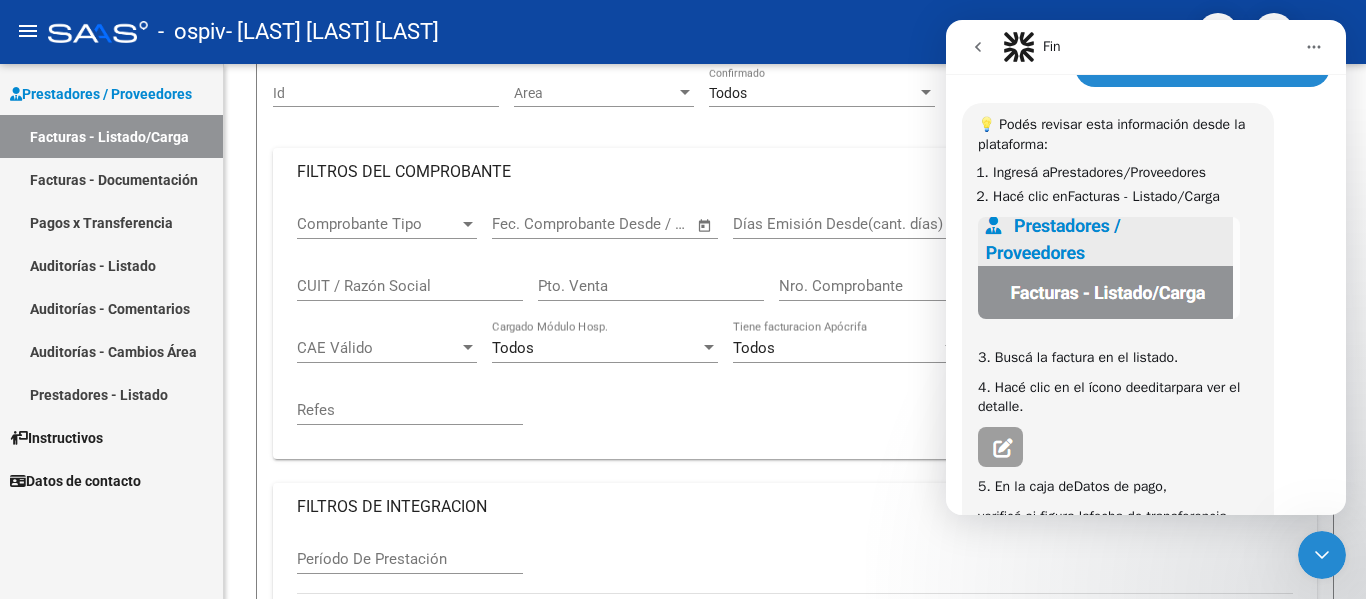 scroll, scrollTop: 0, scrollLeft: 0, axis: both 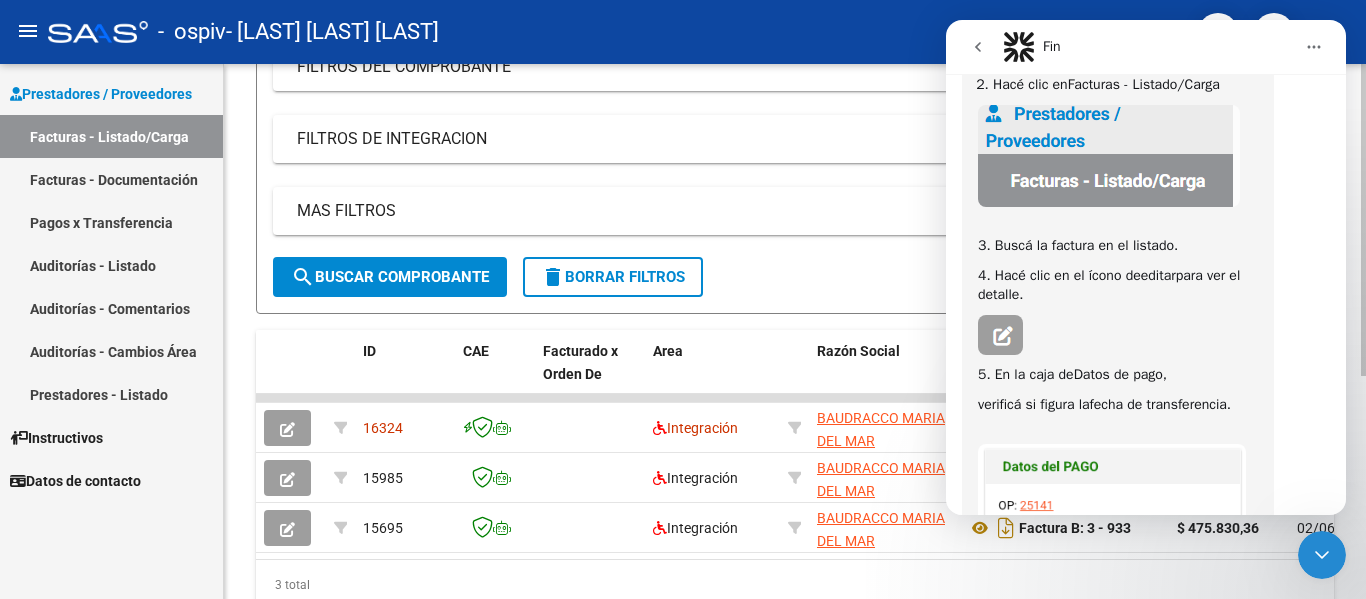 click 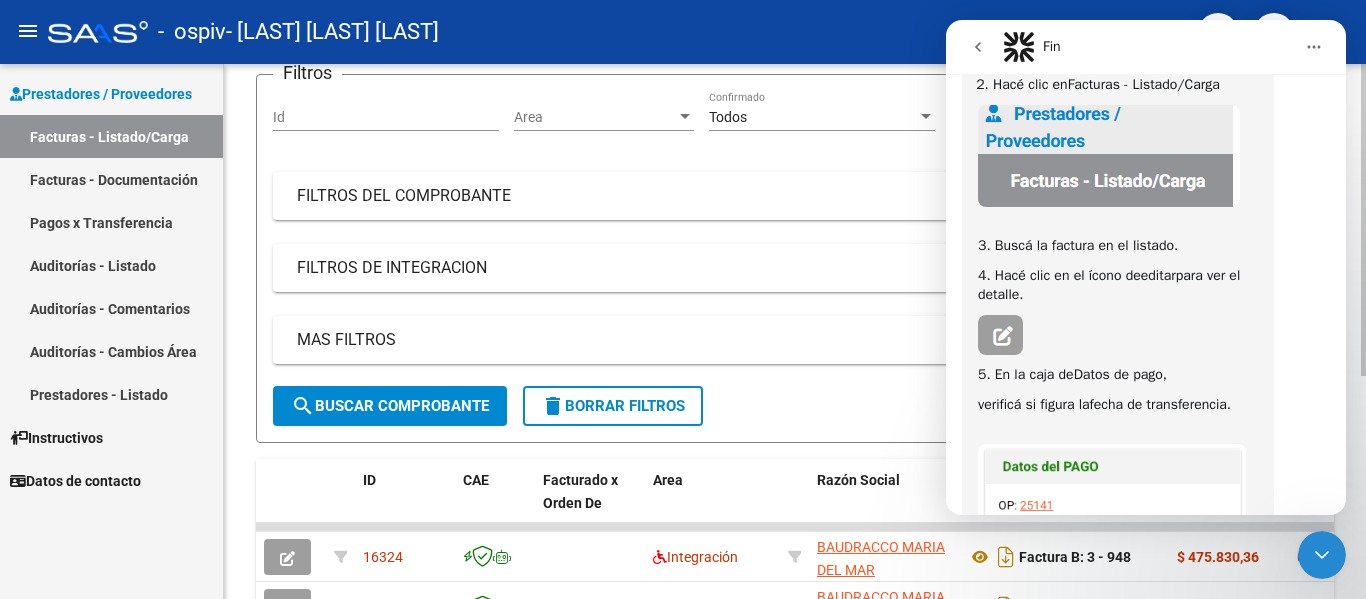 scroll, scrollTop: 160, scrollLeft: 0, axis: vertical 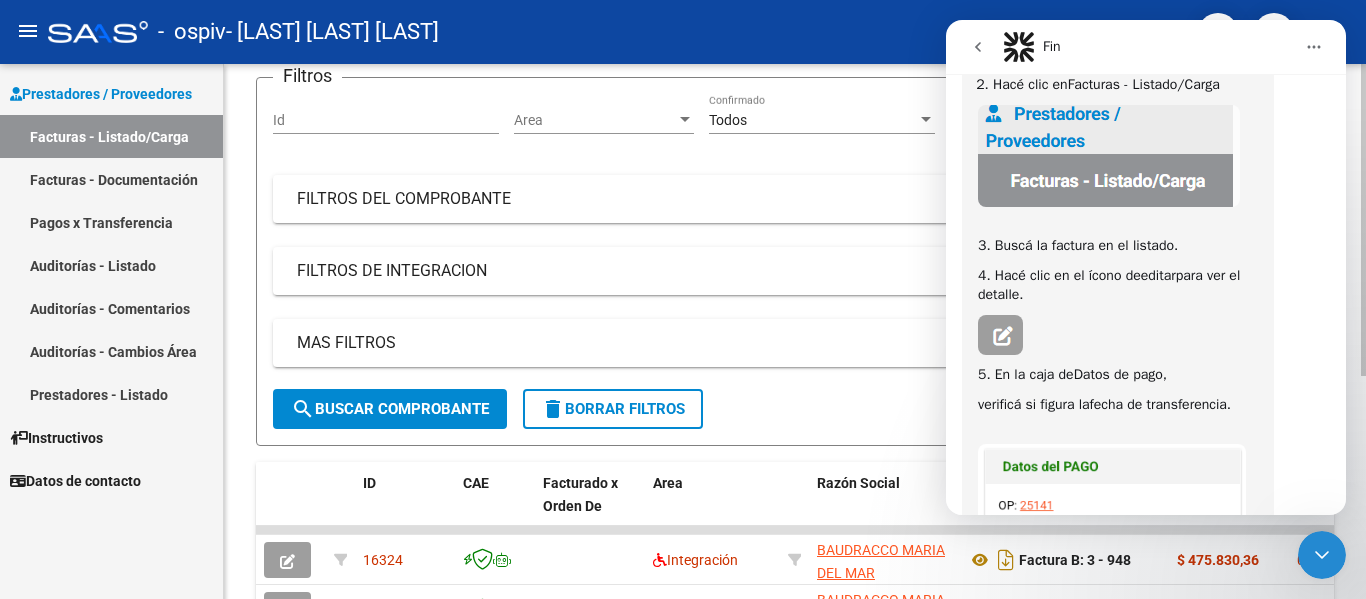 click on "Video tutorial   PRESTADORES -> Listado de CPBTs Emitidos por Prestadores / Proveedores (alt+q)   Cargar Comprobante
cloud_download  CSV  cloud_download  EXCEL  cloud_download  Estandar   Descarga Masiva
Filtros Id Area Area Todos Confirmado   Mostrar totalizadores   FILTROS DEL COMPROBANTE  Comprobante Tipo Comprobante Tipo Start date – End date Fec. Comprobante Desde / Hasta Días Emisión Desde(cant. días) Días Emisión Hasta(cant. días) CUIT / Razón Social Pto. Venta Nro. Comprobante Código SSS CAE Válido CAE Válido Todos Cargado Módulo Hosp. Todos Tiene facturacion Apócrifa Hospital Refes  FILTROS DE INTEGRACION  Período De Prestación Campos del Archivo de Rendición Devuelto x SSS (dr_envio) Todos Rendido x SSS (dr_envio) Tipo de Registro Tipo de Registro Período Presentación Período Presentación Campos del Legajo Asociado (preaprobación) Afiliado Legajo (cuil/nombre) Todos Solo facturas preaprobadas  MAS FILTROS  Todos Con Doc. Respaldatoria Todos Con Trazabilidad Todos – – 3" 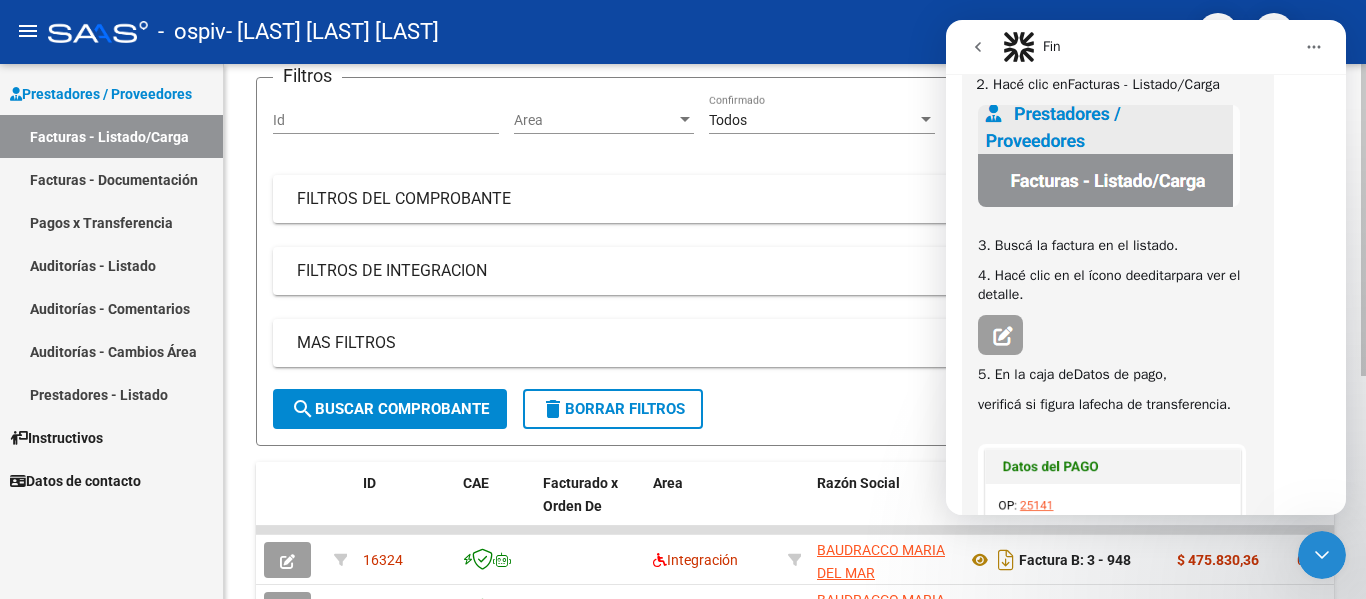 drag, startPoint x: 1355, startPoint y: 378, endPoint x: 1360, endPoint y: 281, distance: 97.128784 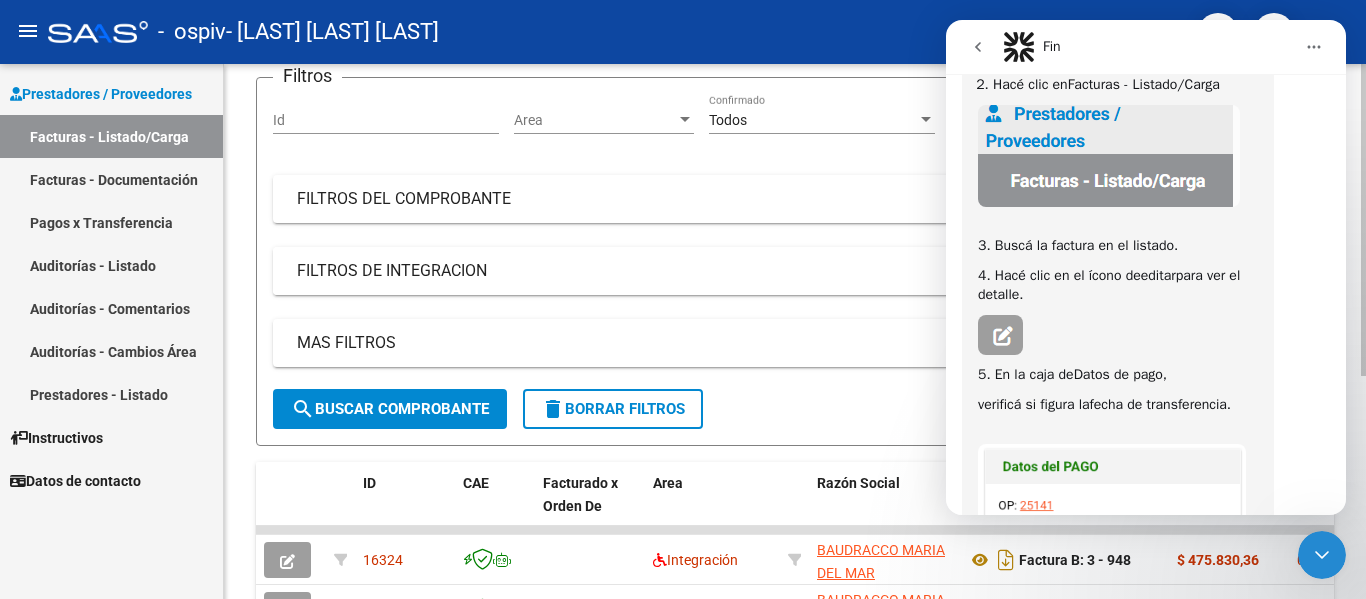 click on "FILTROS DE INTEGRACION" at bounding box center [783, 271] 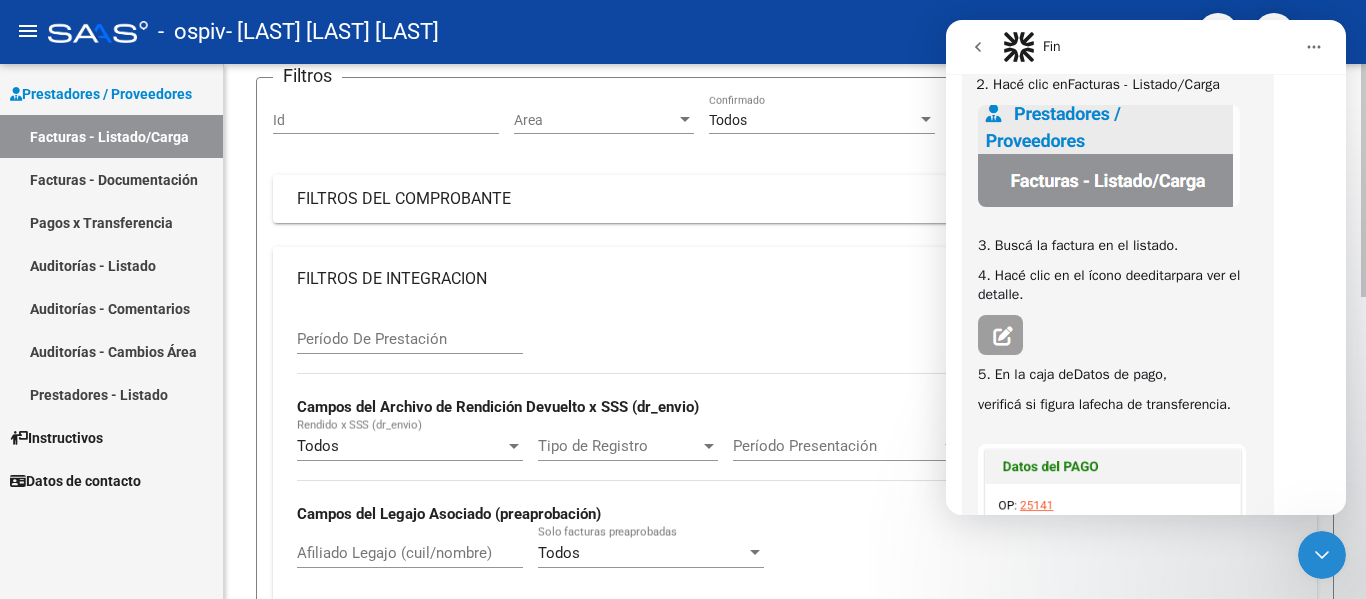 click on "FILTROS DE INTEGRACION" at bounding box center [783, 279] 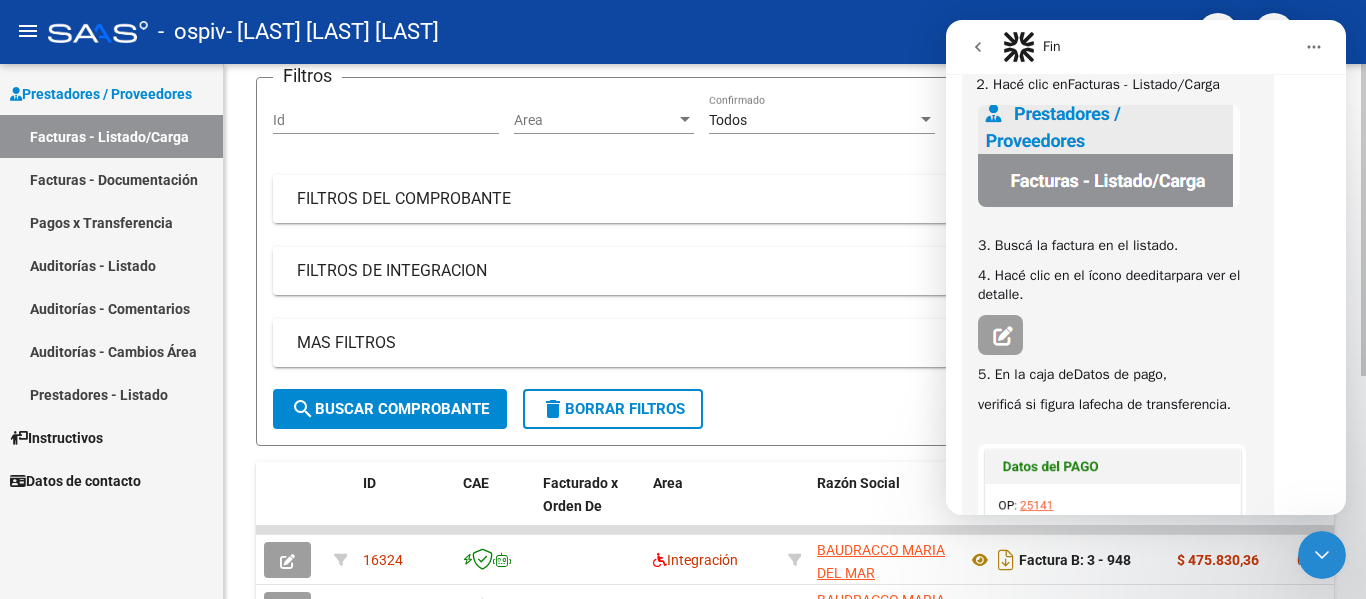 click on "FILTROS DEL COMPROBANTE" at bounding box center [795, 199] 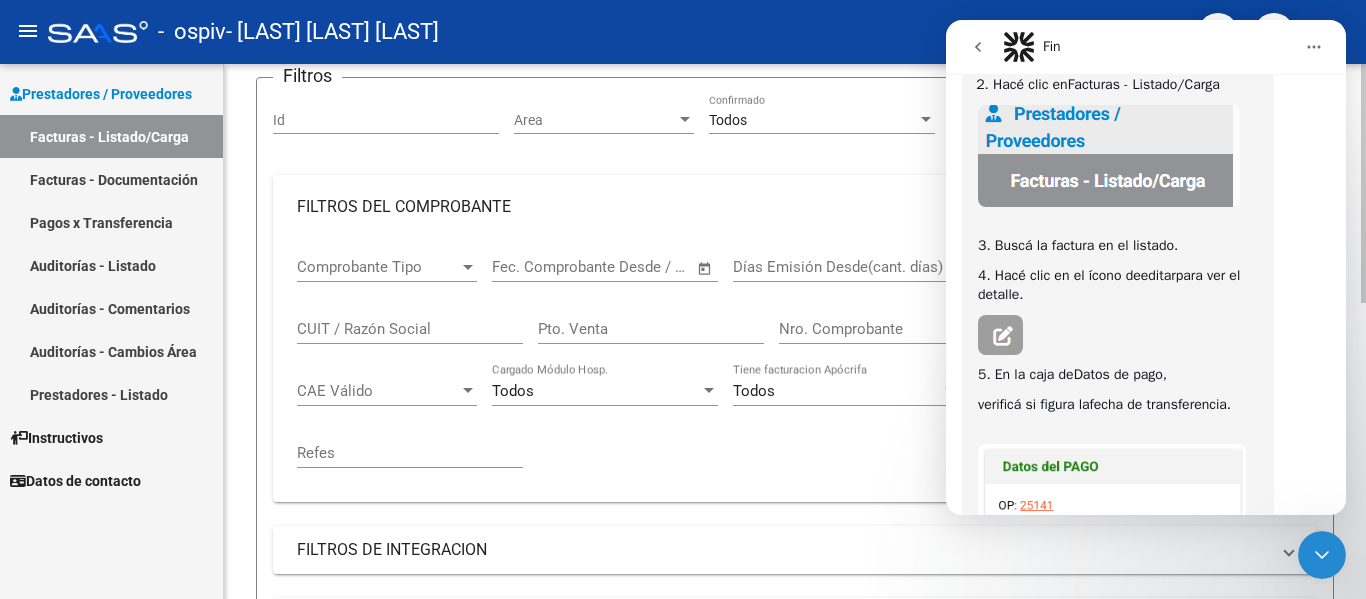 click on "FILTROS DEL COMPROBANTE" at bounding box center [783, 207] 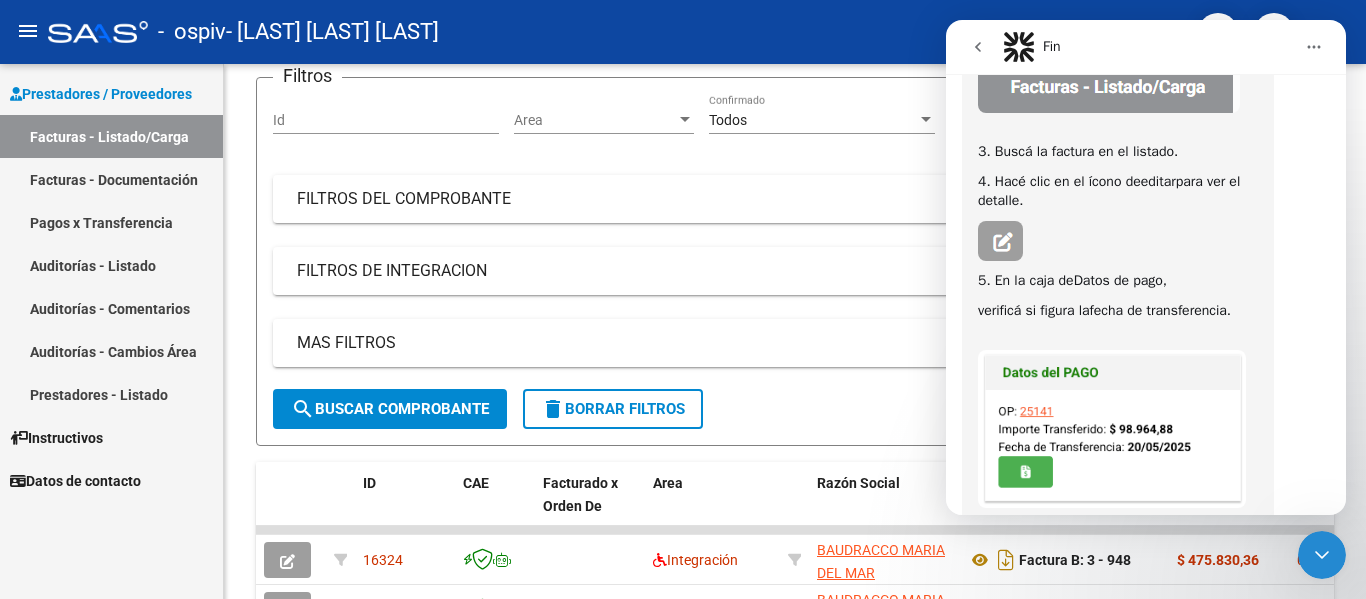 scroll, scrollTop: 431, scrollLeft: 0, axis: vertical 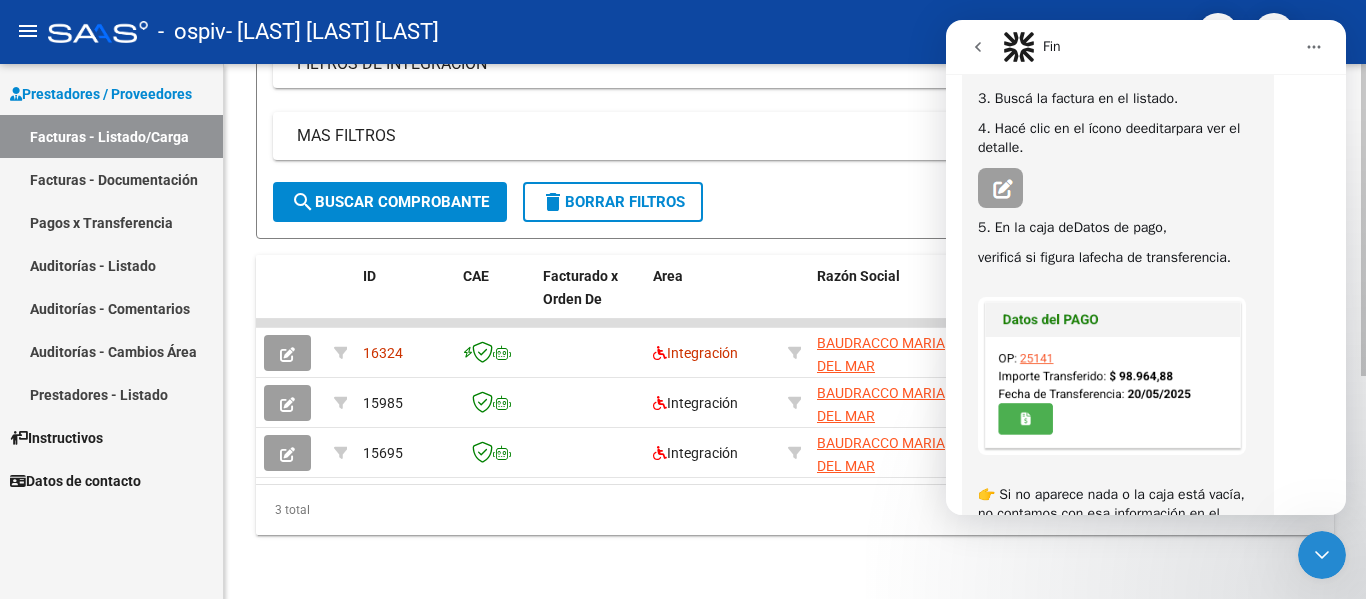 click 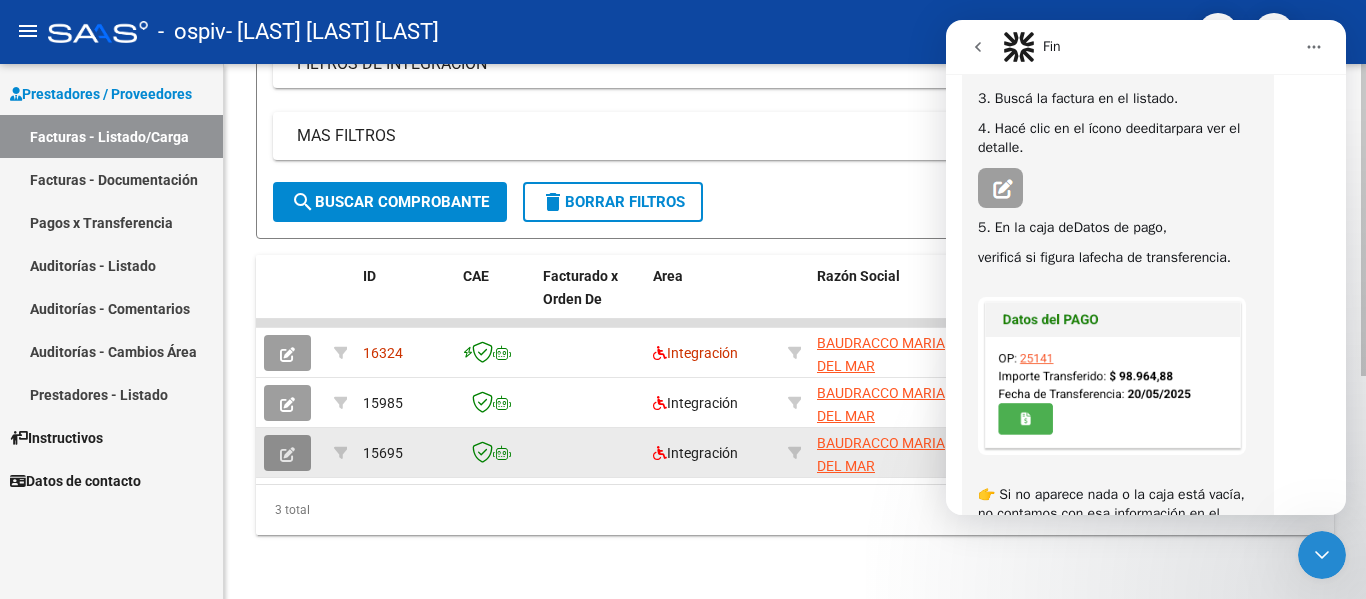 click 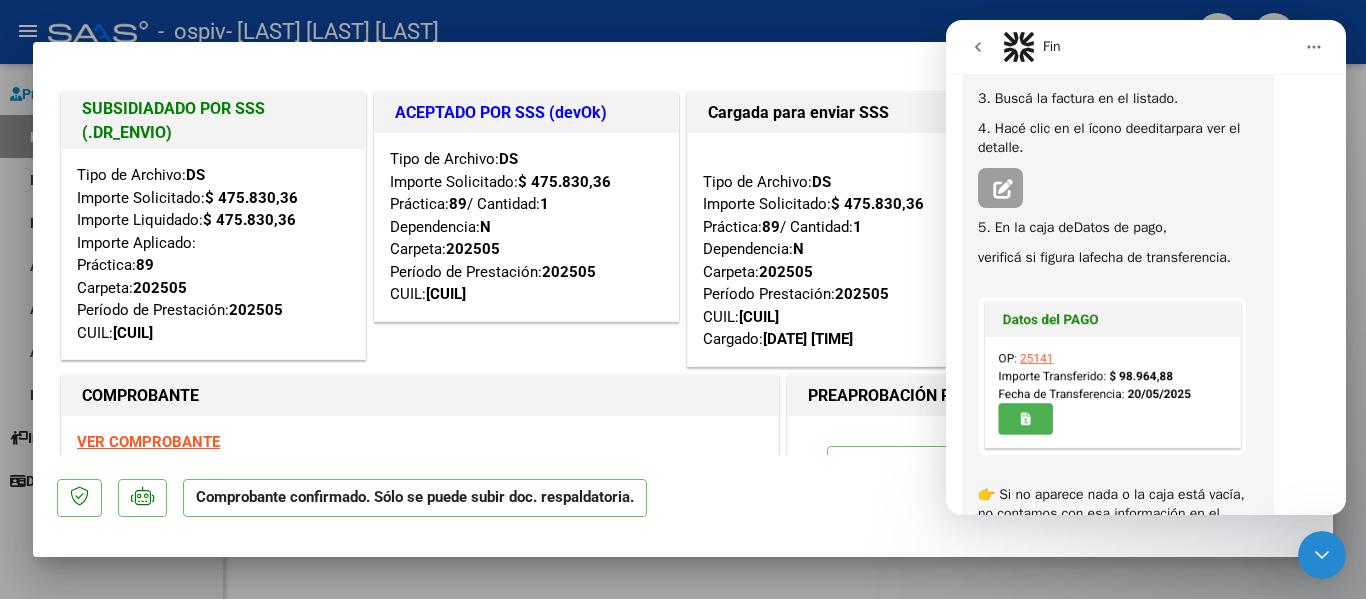 click 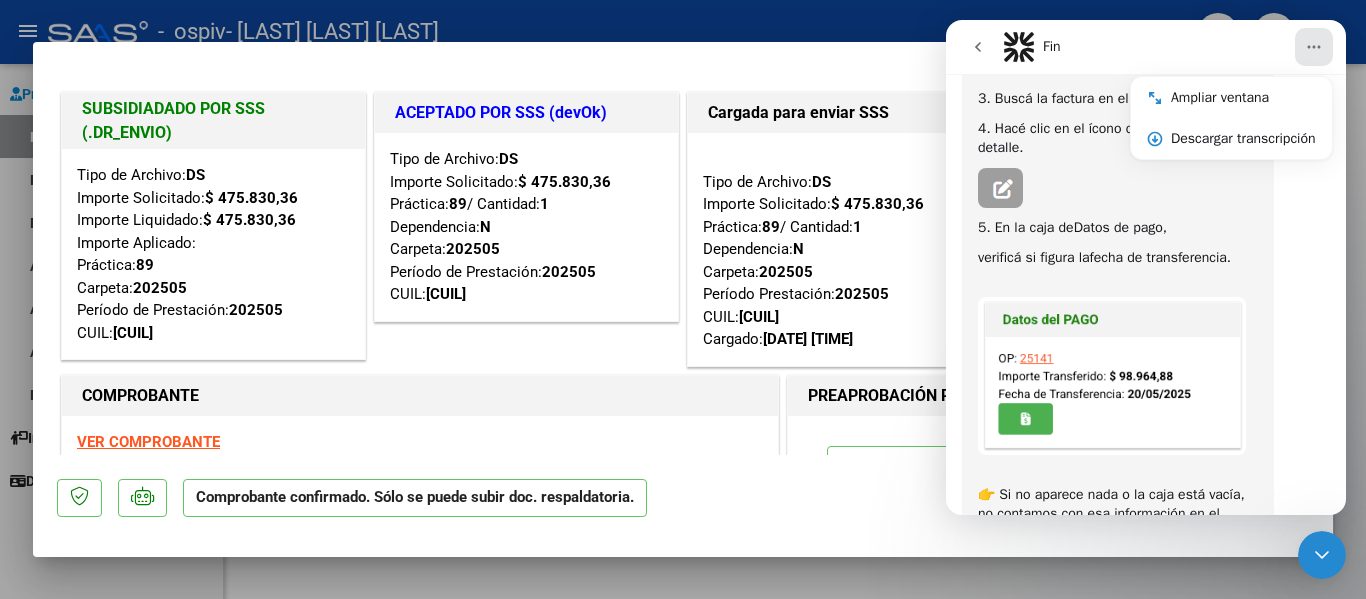 click 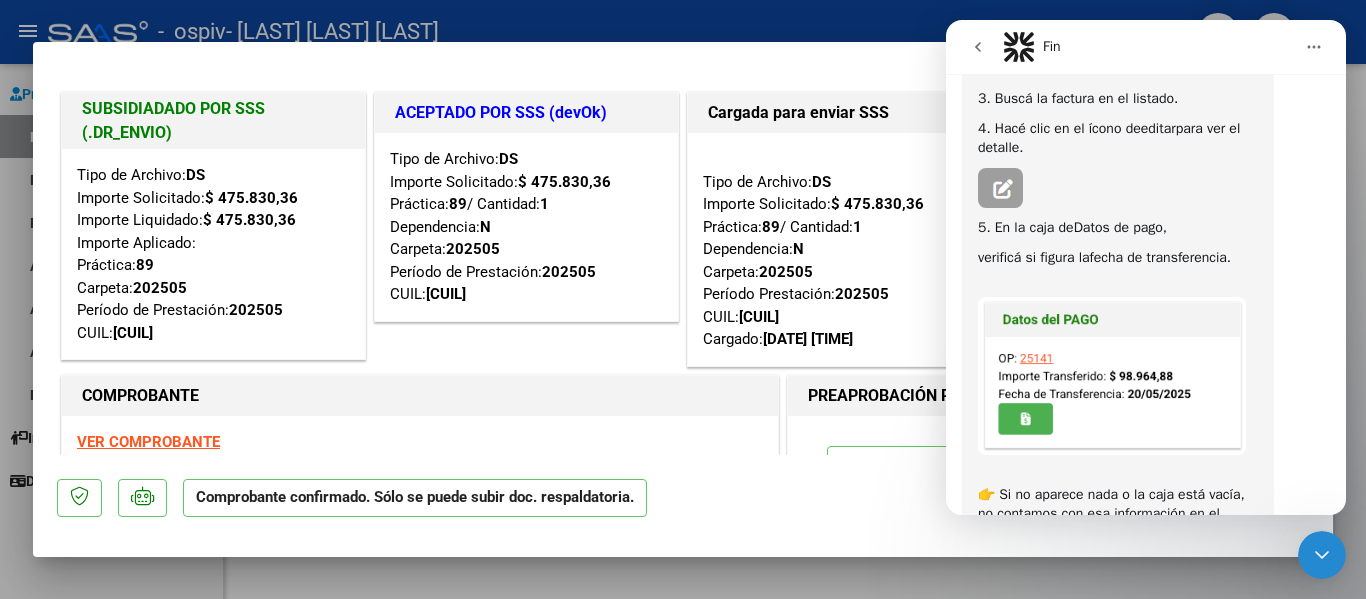 click 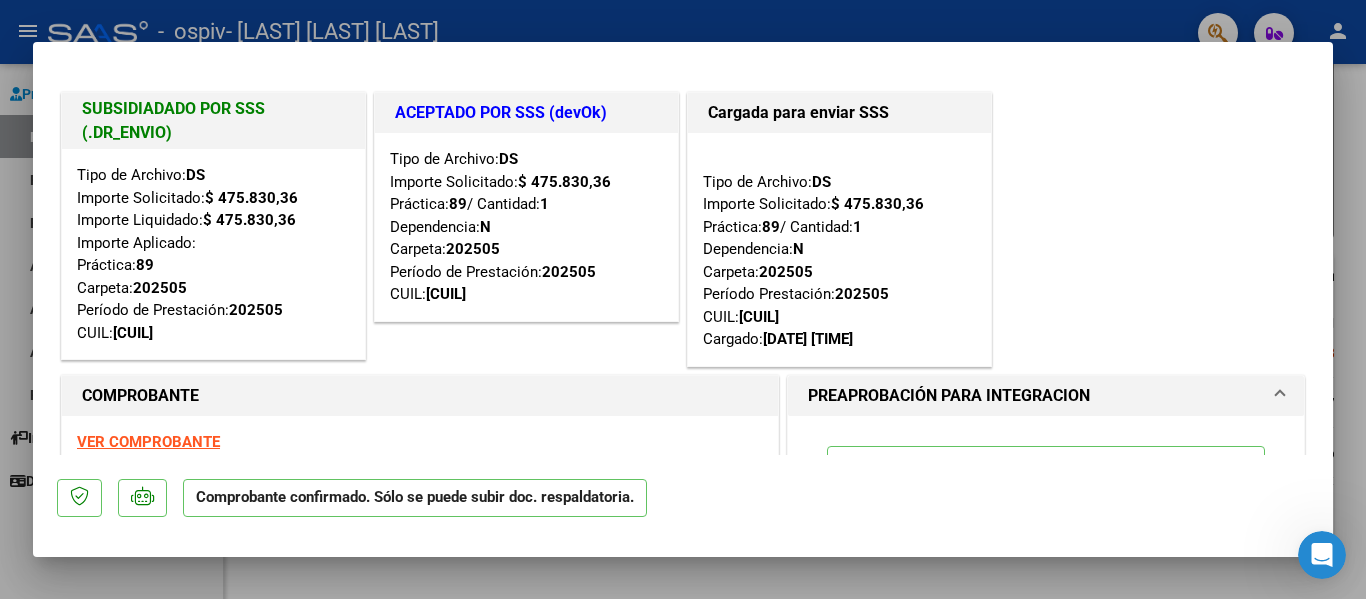 scroll, scrollTop: 0, scrollLeft: 0, axis: both 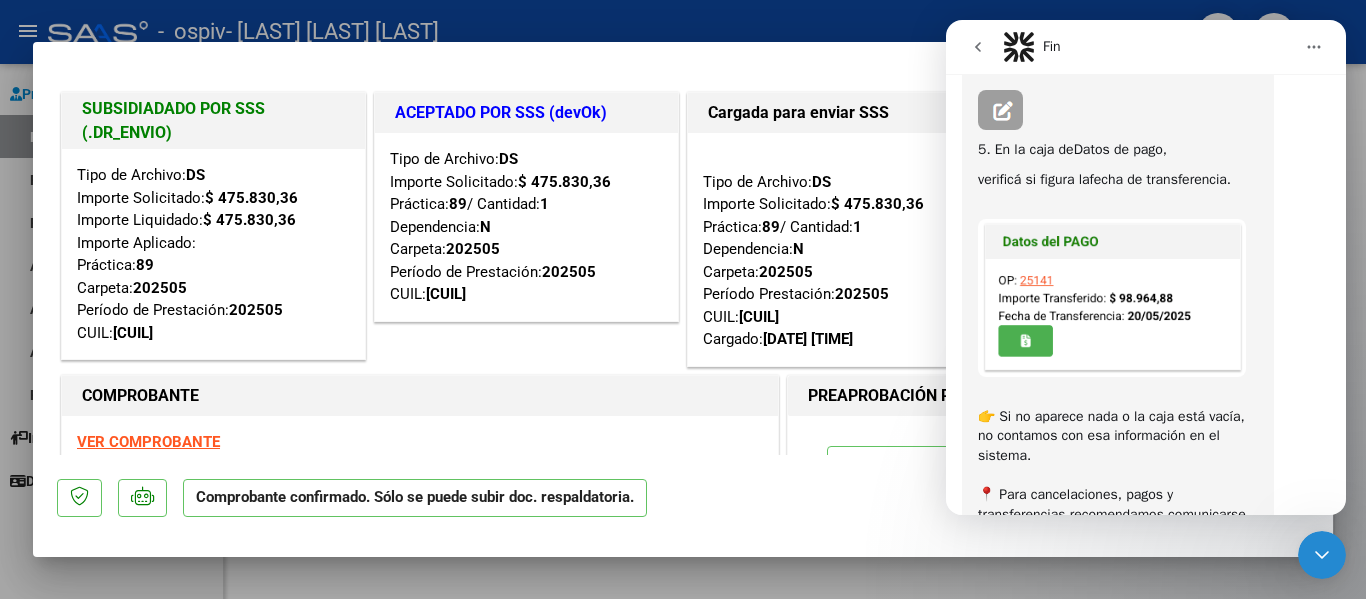 drag, startPoint x: 1330, startPoint y: 314, endPoint x: 1339, endPoint y: 255, distance: 59.682495 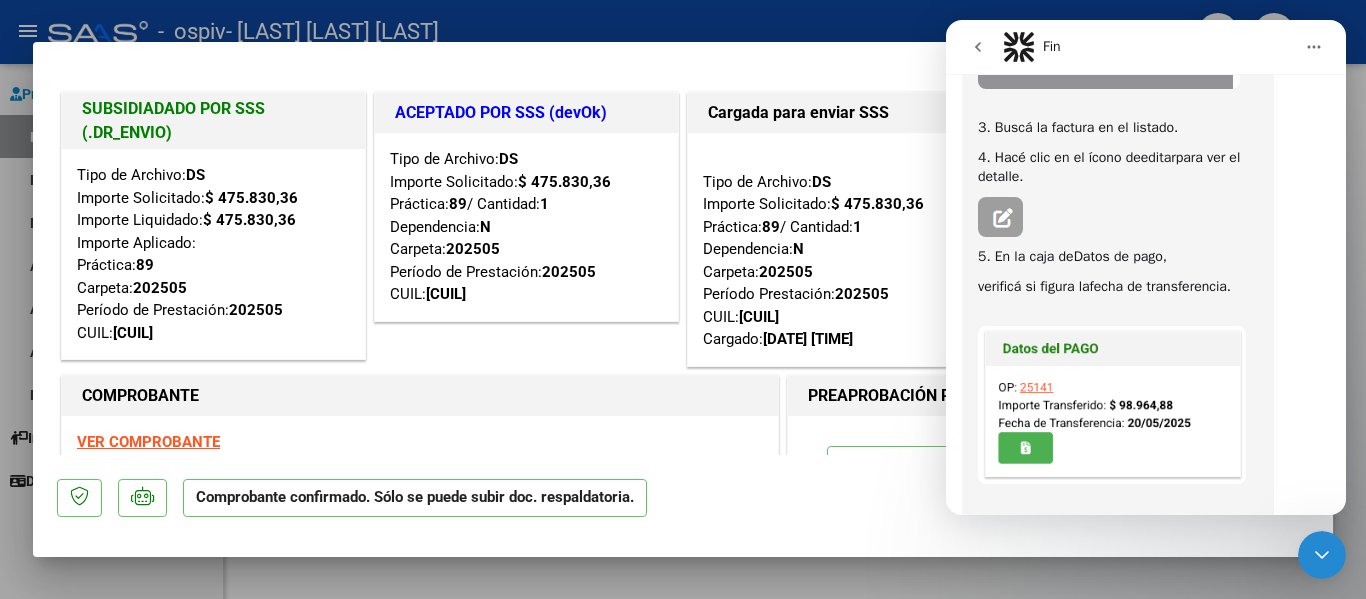 scroll, scrollTop: 409, scrollLeft: 0, axis: vertical 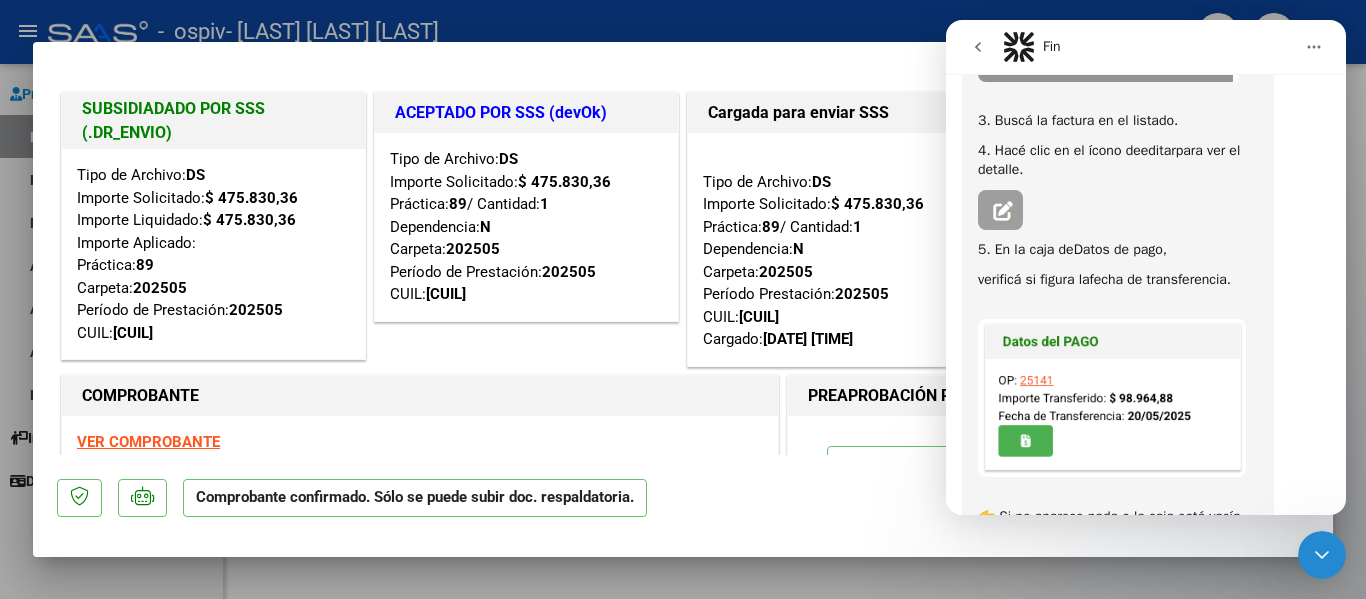 click at bounding box center [1322, 555] 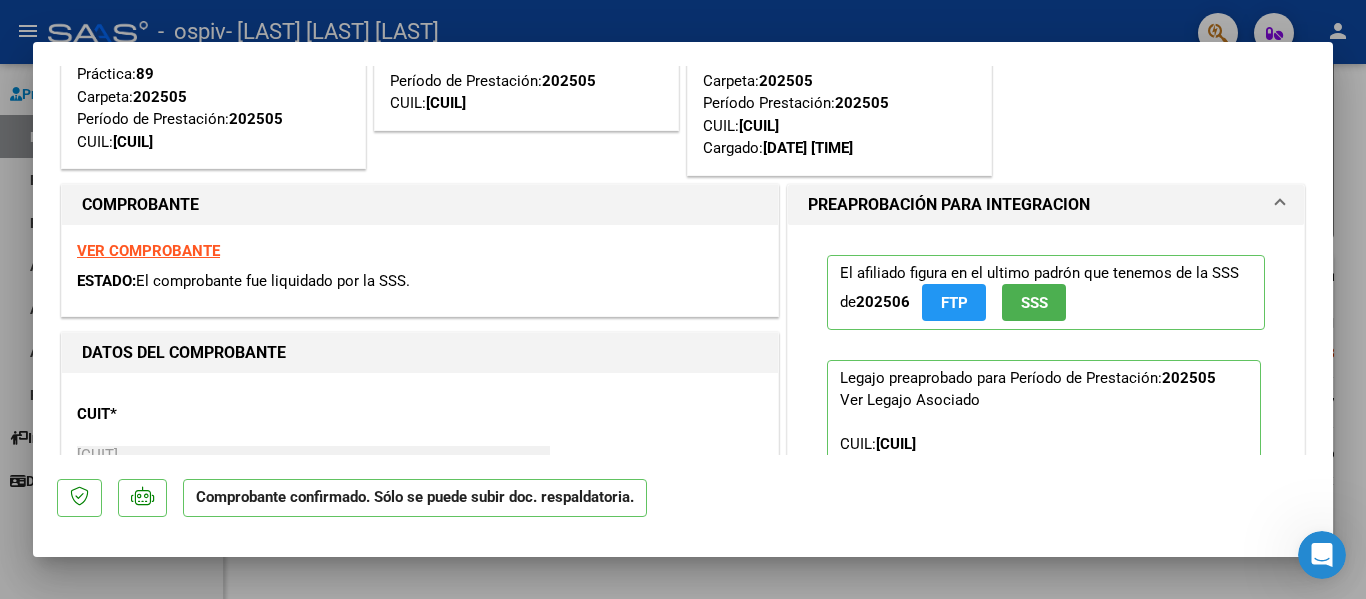 scroll, scrollTop: 212, scrollLeft: 0, axis: vertical 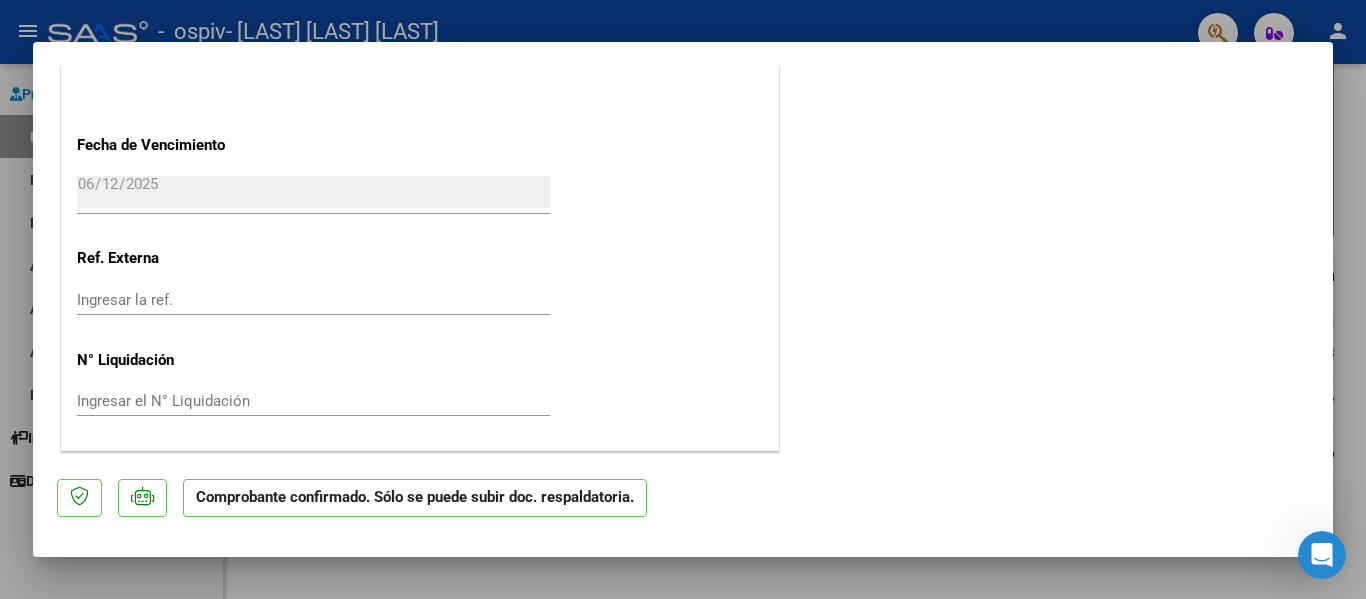 click at bounding box center (683, 299) 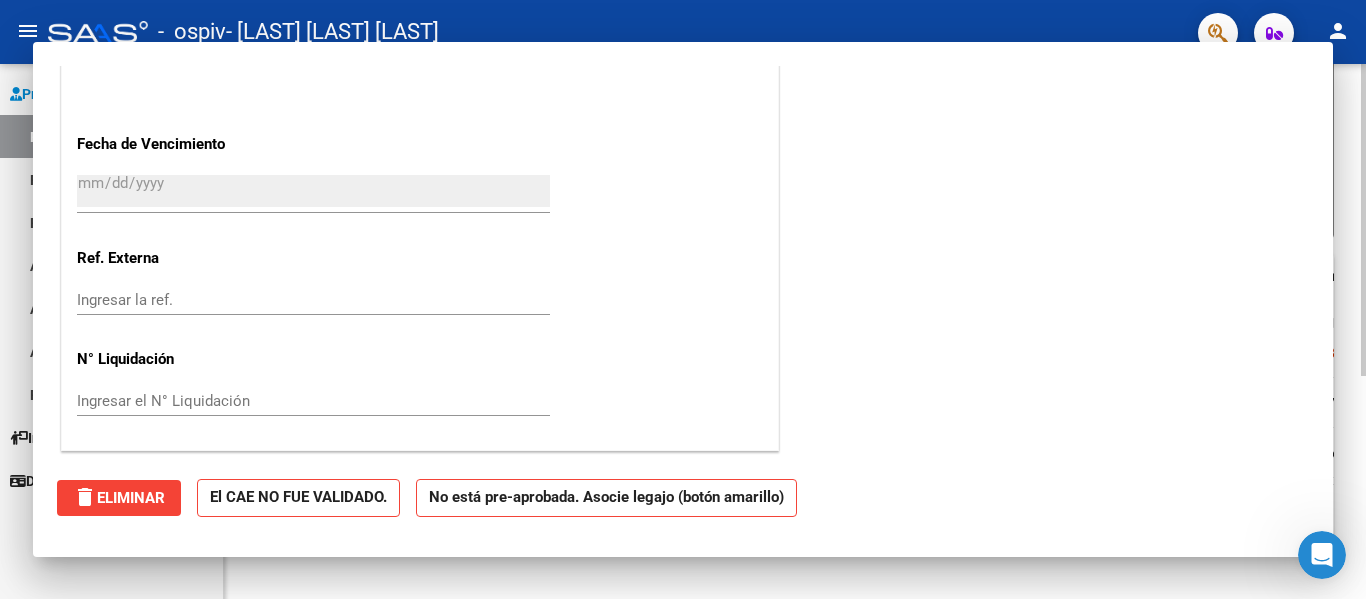 scroll, scrollTop: 0, scrollLeft: 0, axis: both 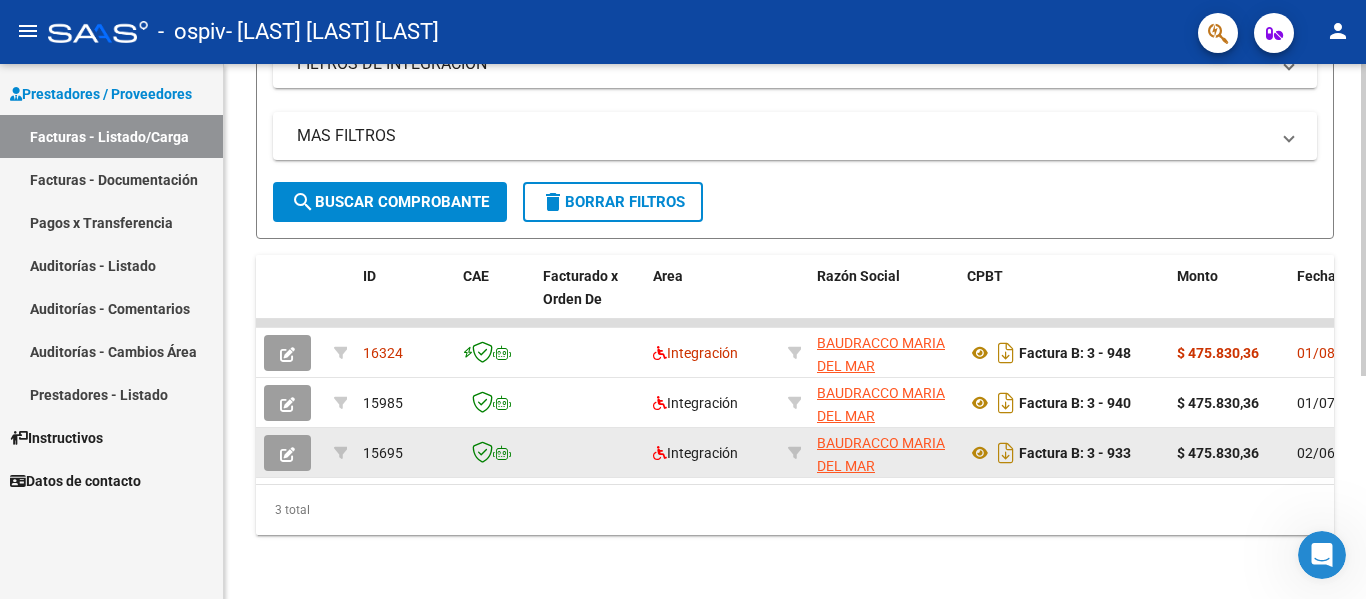 click 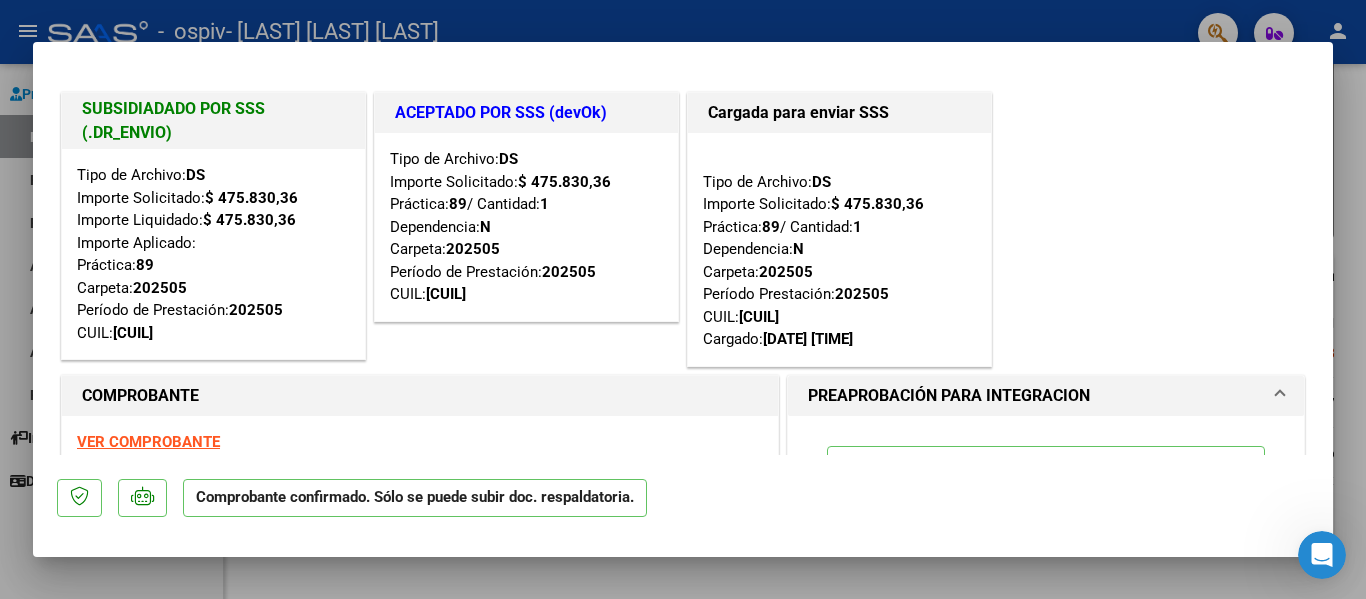 drag, startPoint x: 1333, startPoint y: 121, endPoint x: 1326, endPoint y: 131, distance: 12.206555 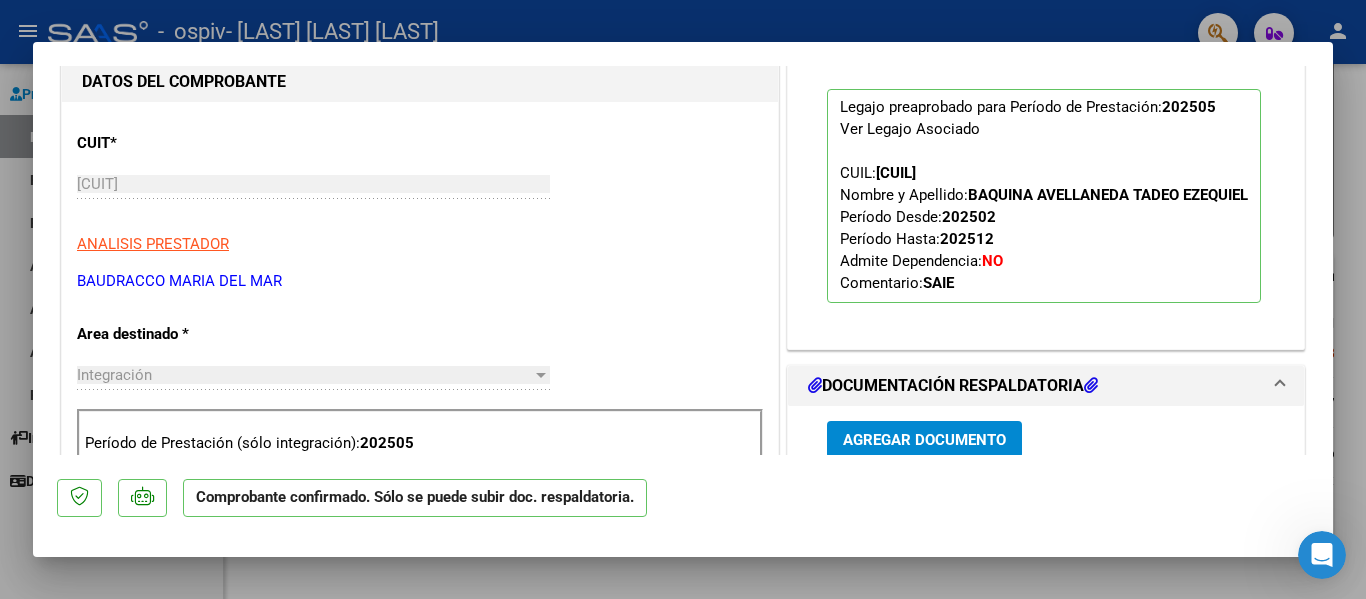 scroll, scrollTop: 377, scrollLeft: 0, axis: vertical 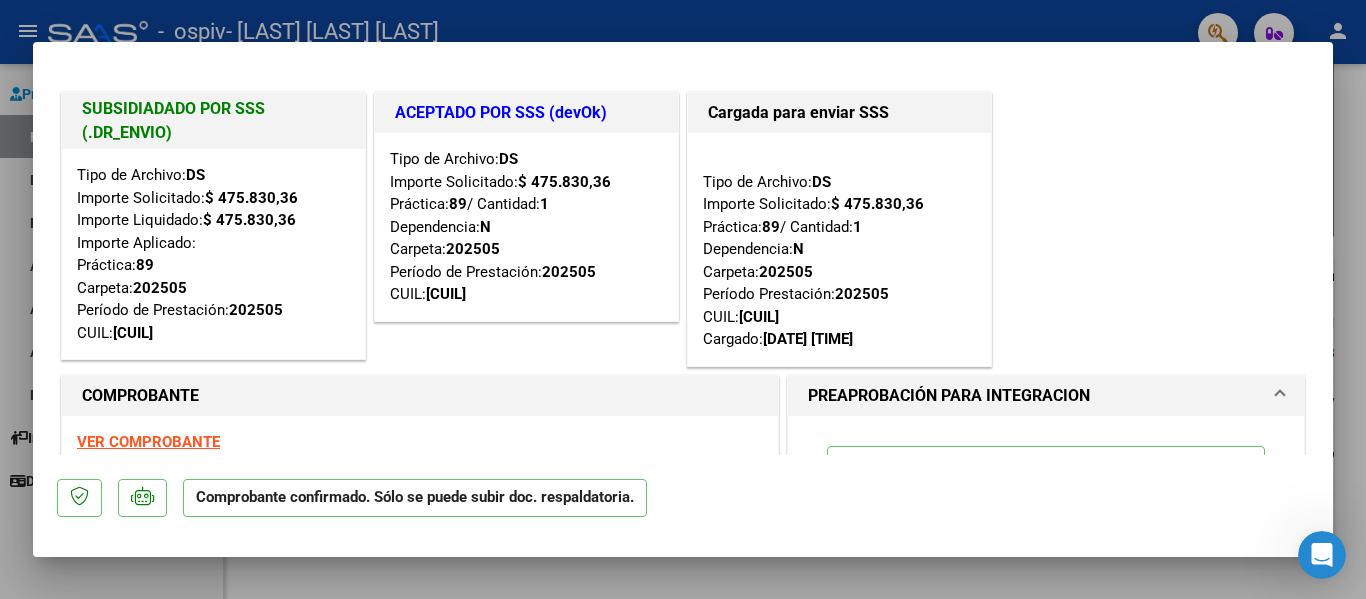 click at bounding box center (1322, 555) 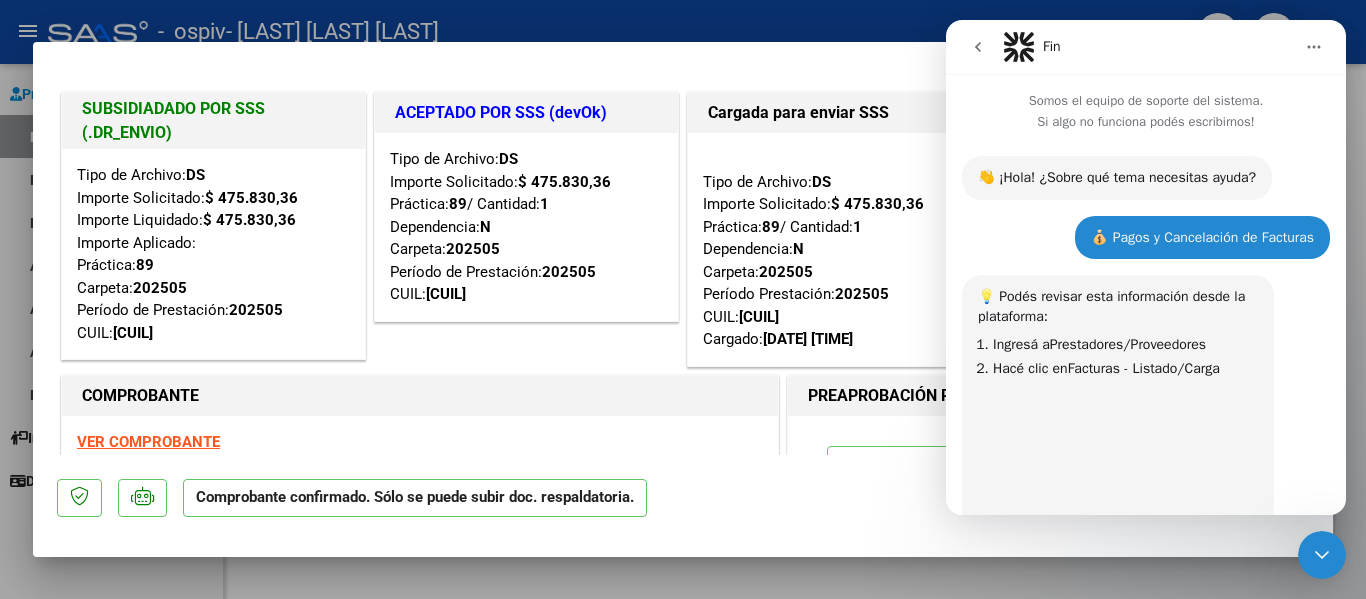 scroll, scrollTop: 858, scrollLeft: 0, axis: vertical 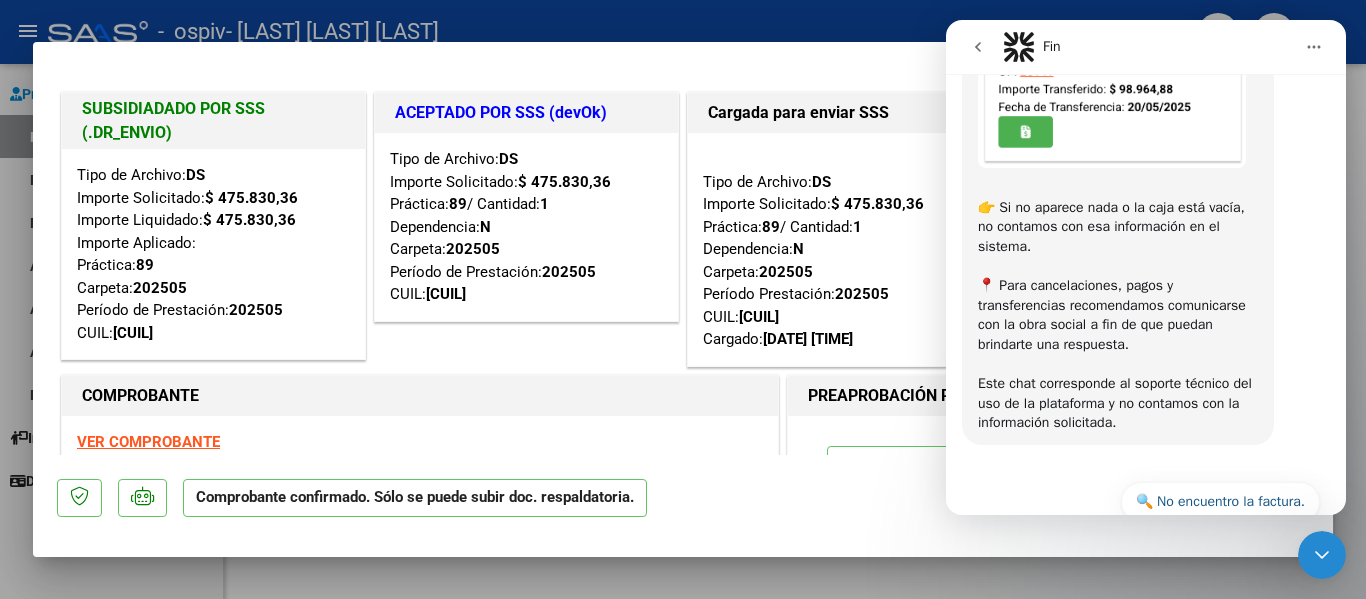 click at bounding box center (683, 299) 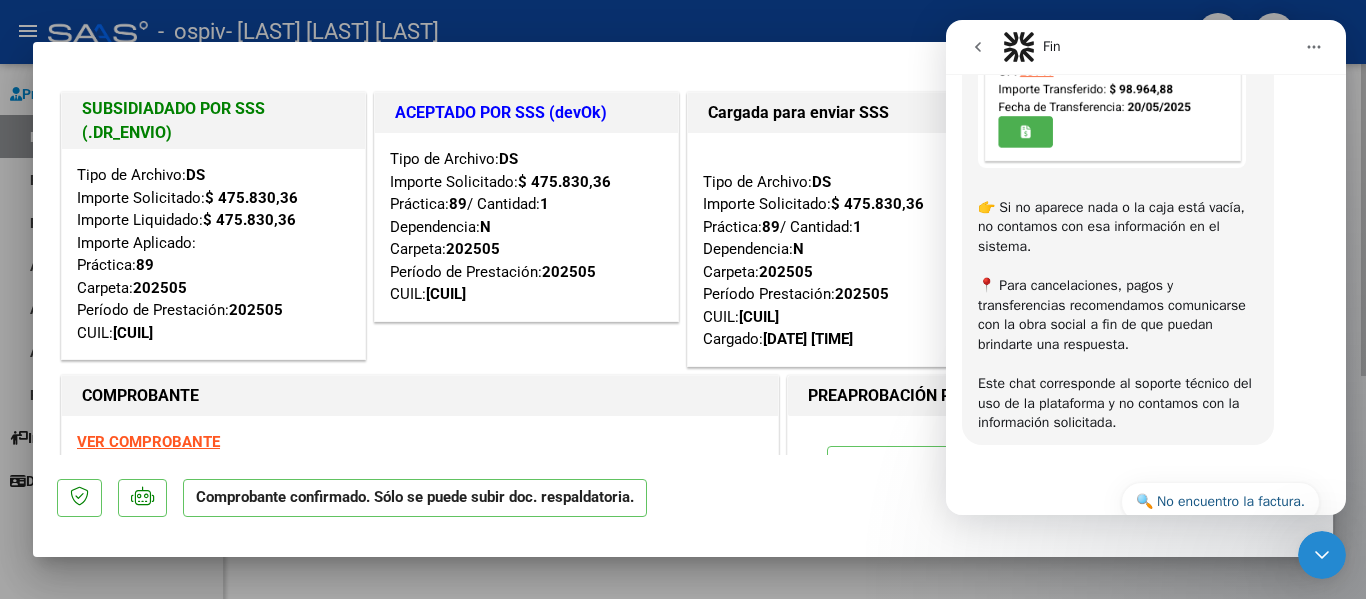 click on "Video tutorial   PRESTADORES -> Listado de CPBTs Emitidos por Prestadores / Proveedores (alt+q)   Cargar Comprobante
cloud_download  CSV  cloud_download  EXCEL  cloud_download  Estandar   Descarga Masiva
Filtros Id Area Area Todos Confirmado   Mostrar totalizadores   FILTROS DEL COMPROBANTE  Comprobante Tipo Comprobante Tipo Start date – End date Fec. Comprobante Desde / Hasta Días Emisión Desde(cant. días) Días Emisión Hasta(cant. días) CUIT / Razón Social Pto. Venta Nro. Comprobante Código SSS CAE Válido CAE Válido Todos Cargado Módulo Hosp. Todos Tiene facturacion Apócrifa Hospital Refes  FILTROS DE INTEGRACION  Período De Prestación Campos del Archivo de Rendición Devuelto x SSS (dr_envio) Todos Rendido x SSS (dr_envio) Tipo de Registro Tipo de Registro Período Presentación Período Presentación Campos del Legajo Asociado (preaprobación) Afiliado Legajo (cuil/nombre) Todos Solo facturas preaprobadas  MAS FILTROS  Todos Con Doc. Respaldatoria Todos Con Trazabilidad Todos – – 3" 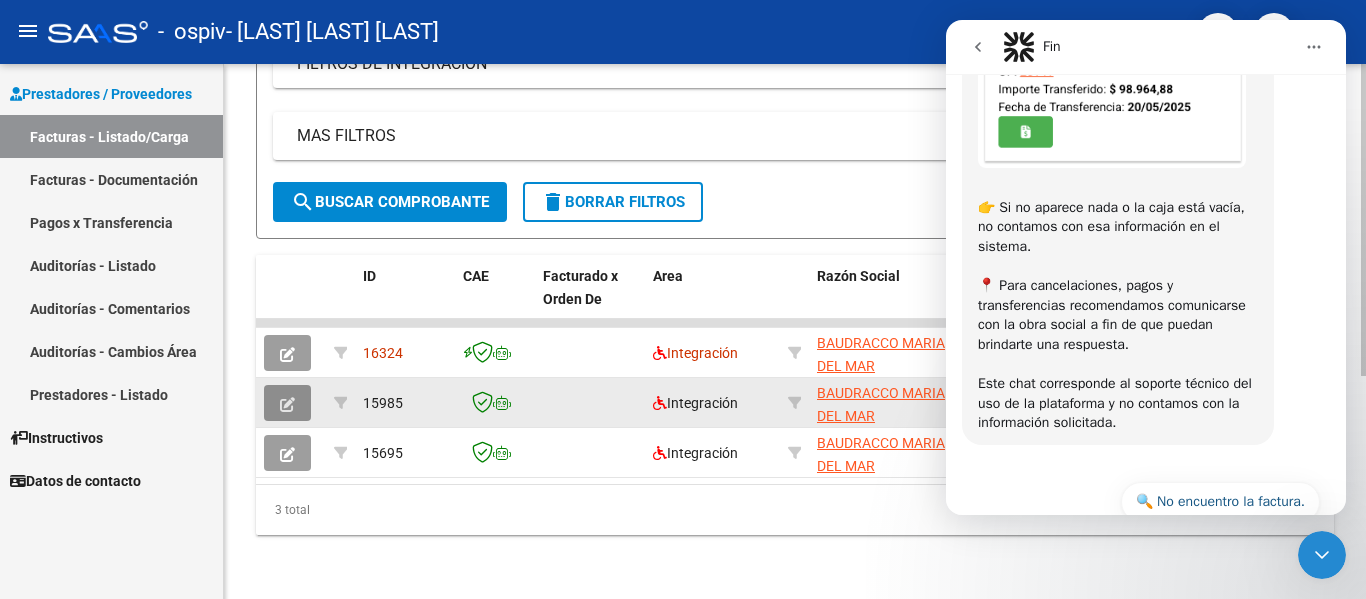 click 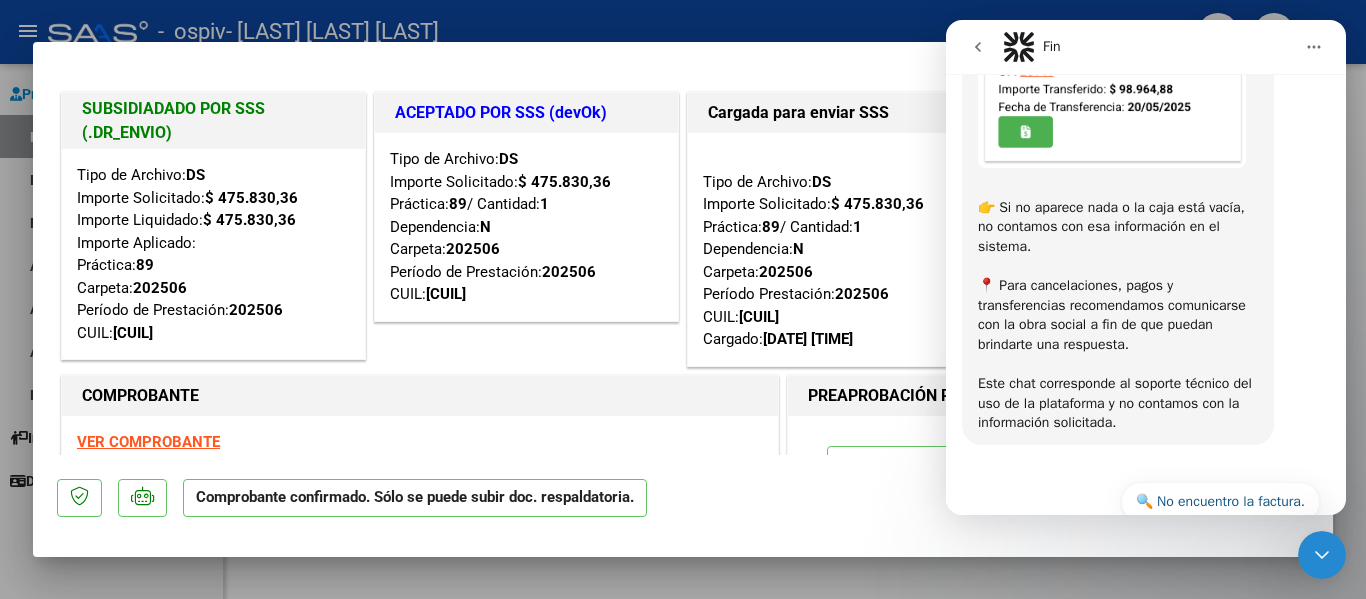 click 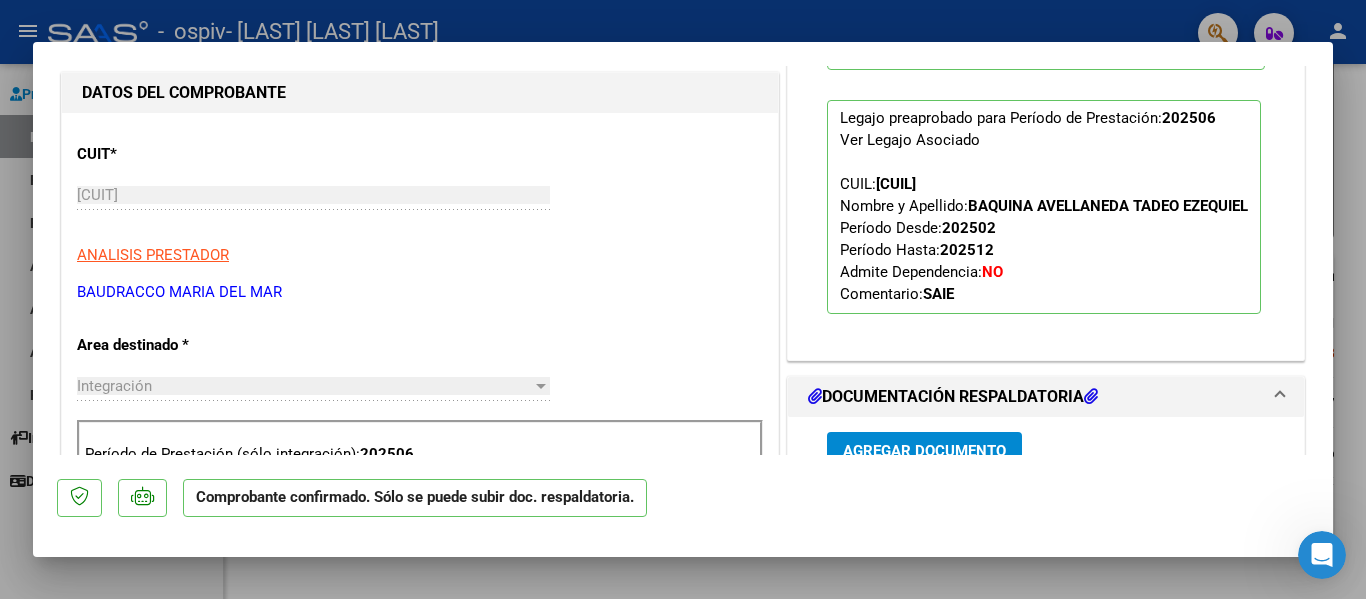 scroll, scrollTop: 366, scrollLeft: 0, axis: vertical 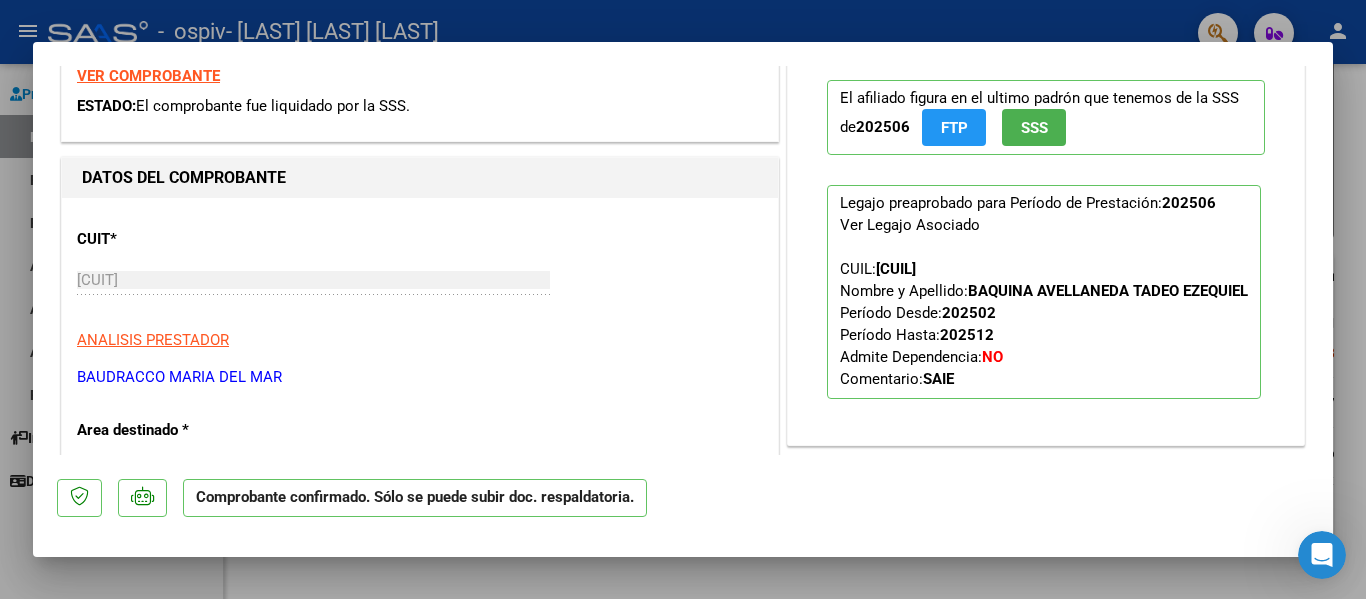 click 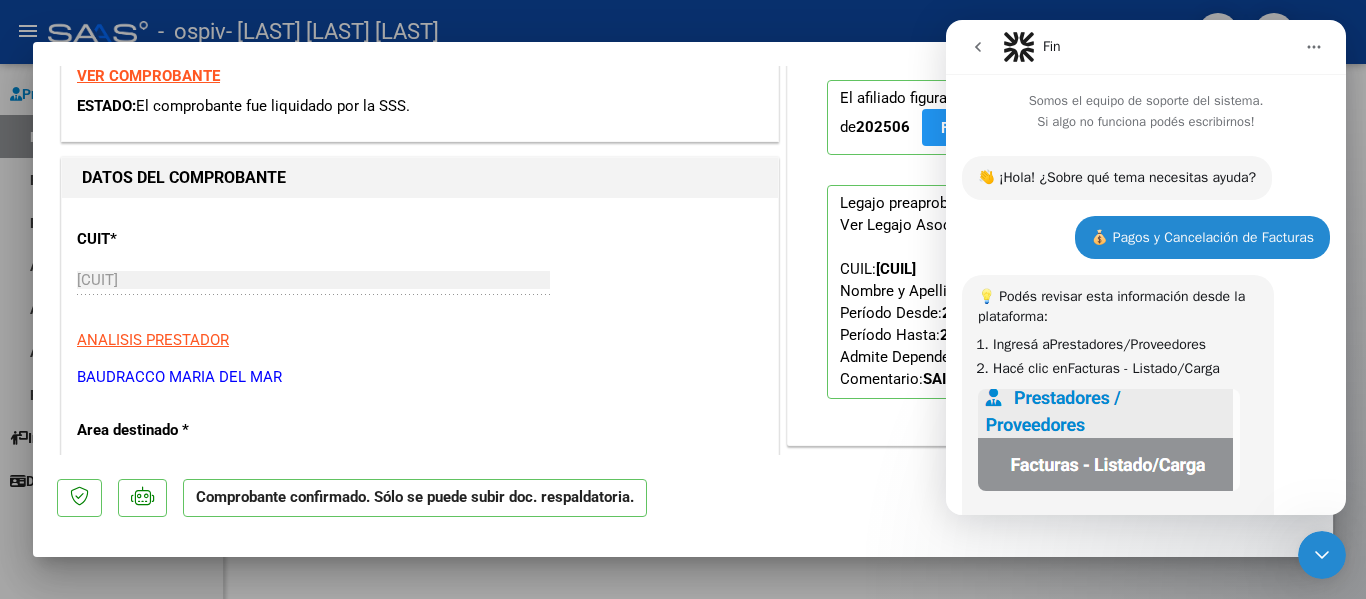 scroll, scrollTop: 858, scrollLeft: 0, axis: vertical 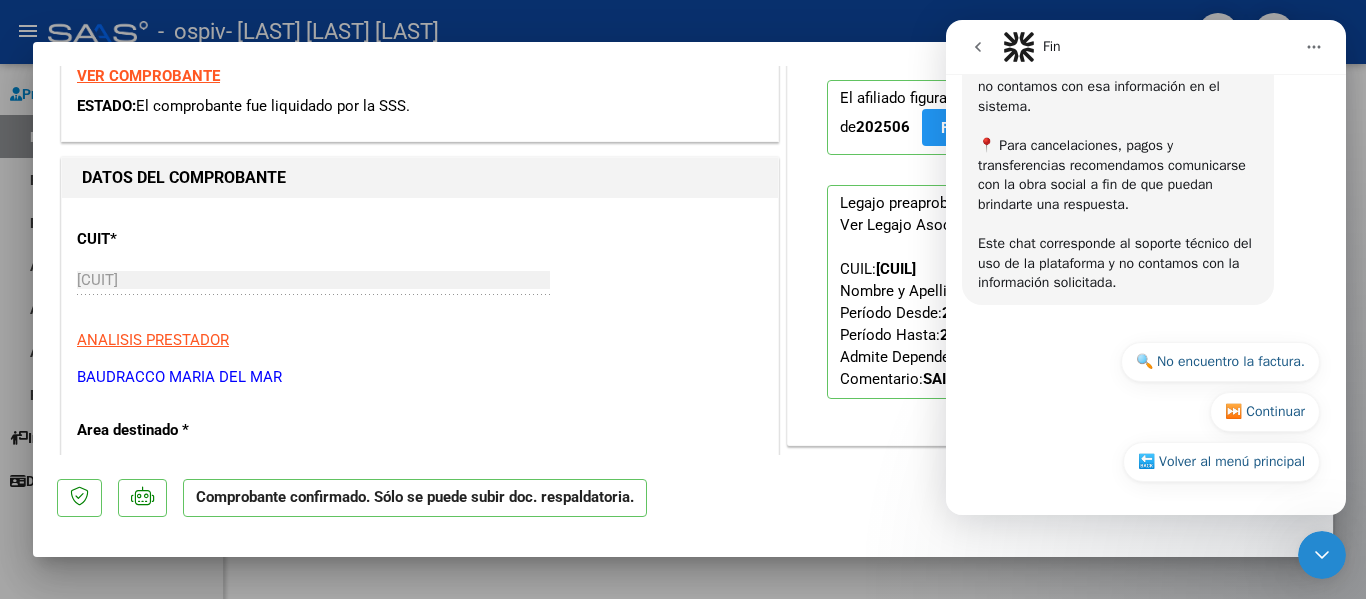 click 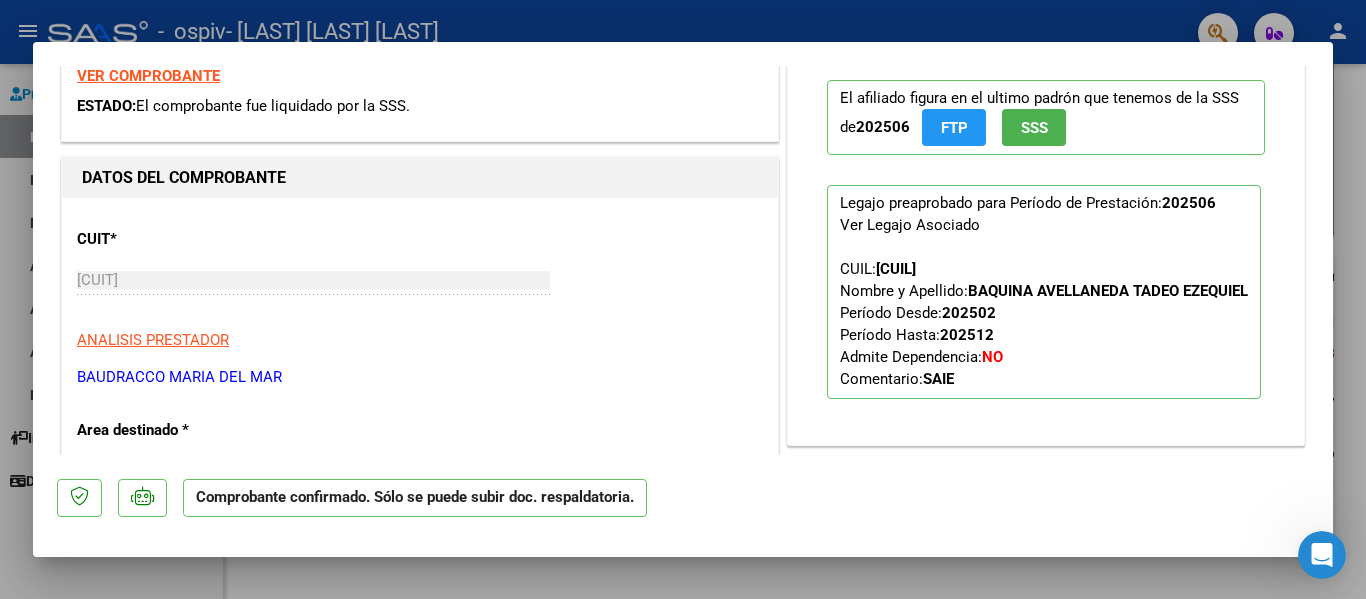 click at bounding box center [683, 299] 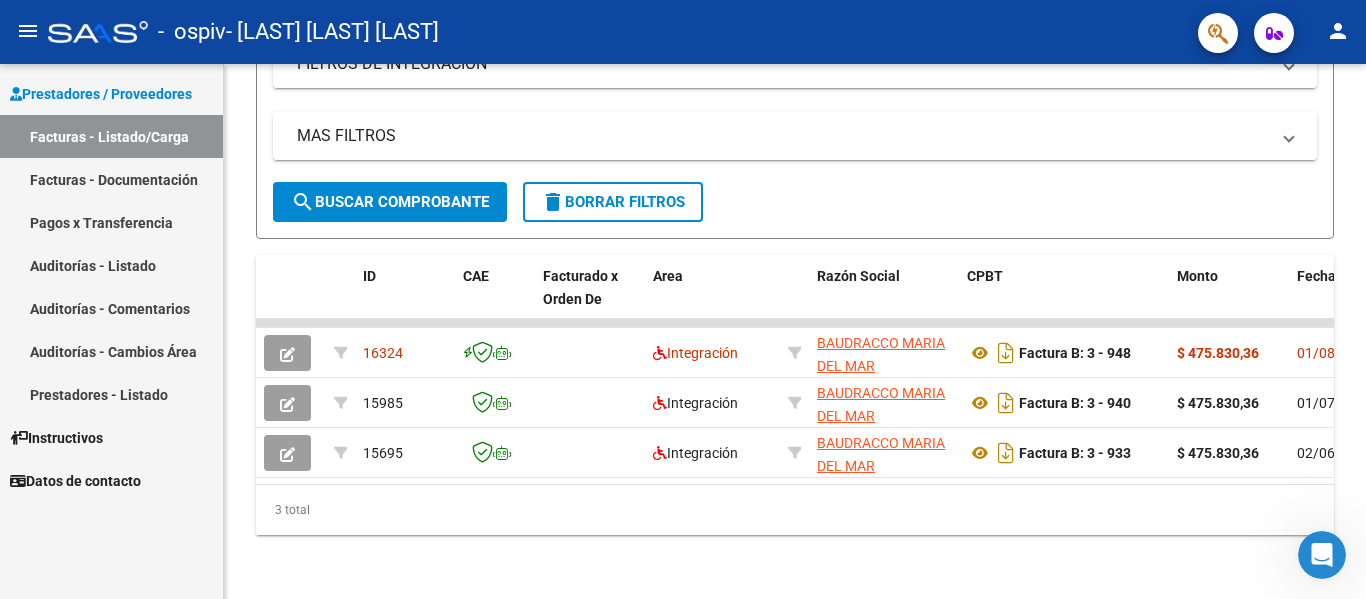 click 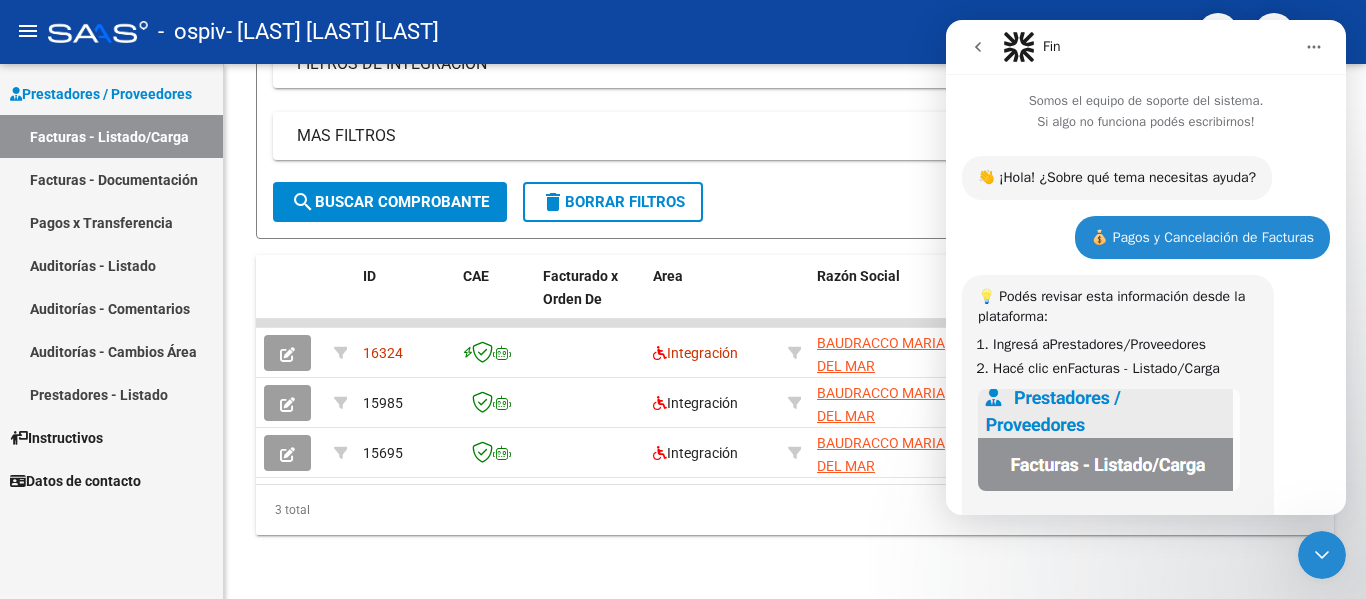 scroll, scrollTop: 858, scrollLeft: 0, axis: vertical 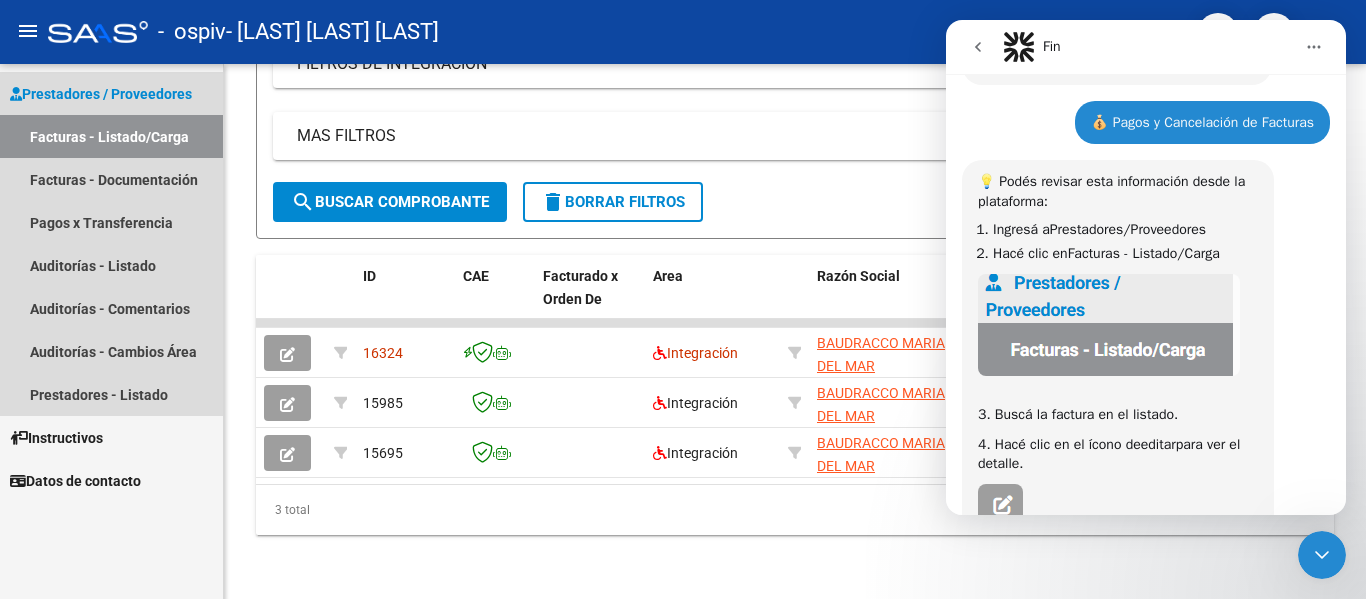 click on "Prestadores / Proveedores" at bounding box center [101, 94] 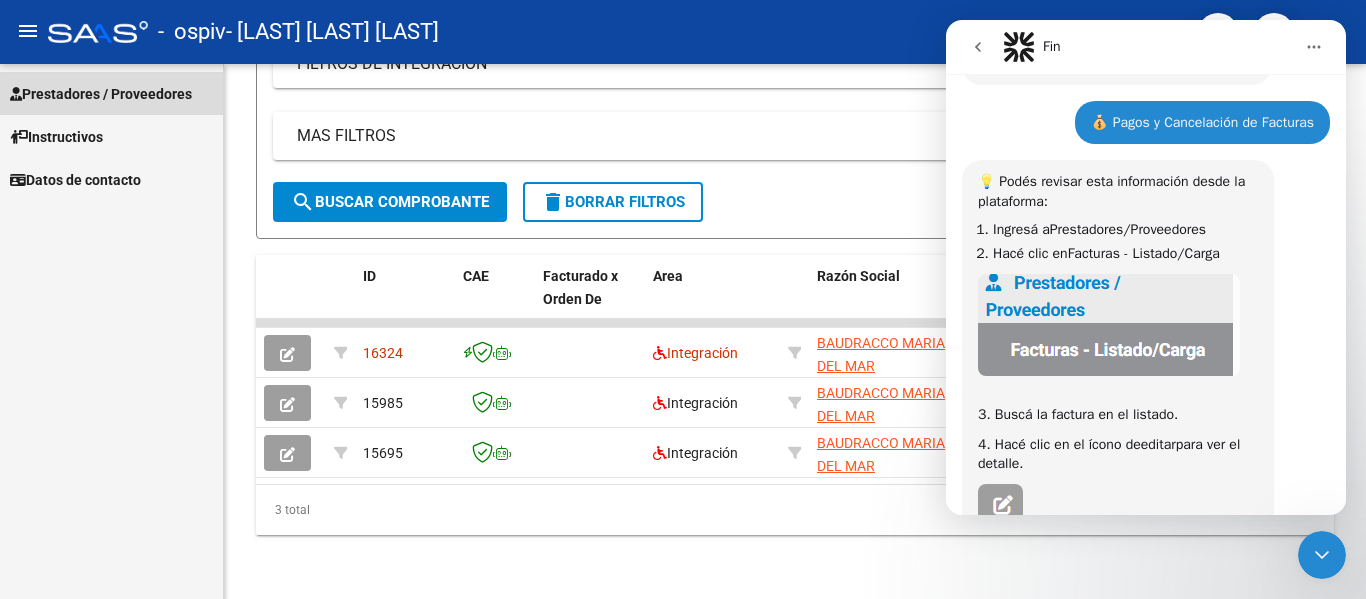 click on "Prestadores / Proveedores" at bounding box center [101, 94] 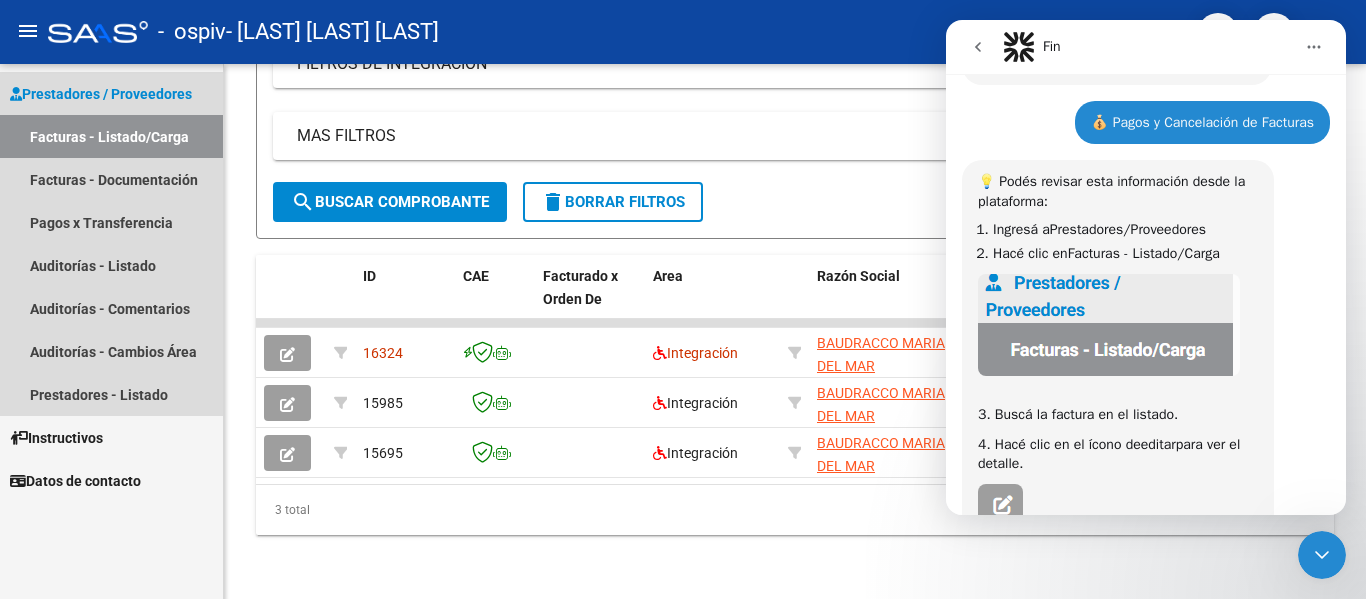 click on "Facturas - Listado/Carga" at bounding box center [111, 136] 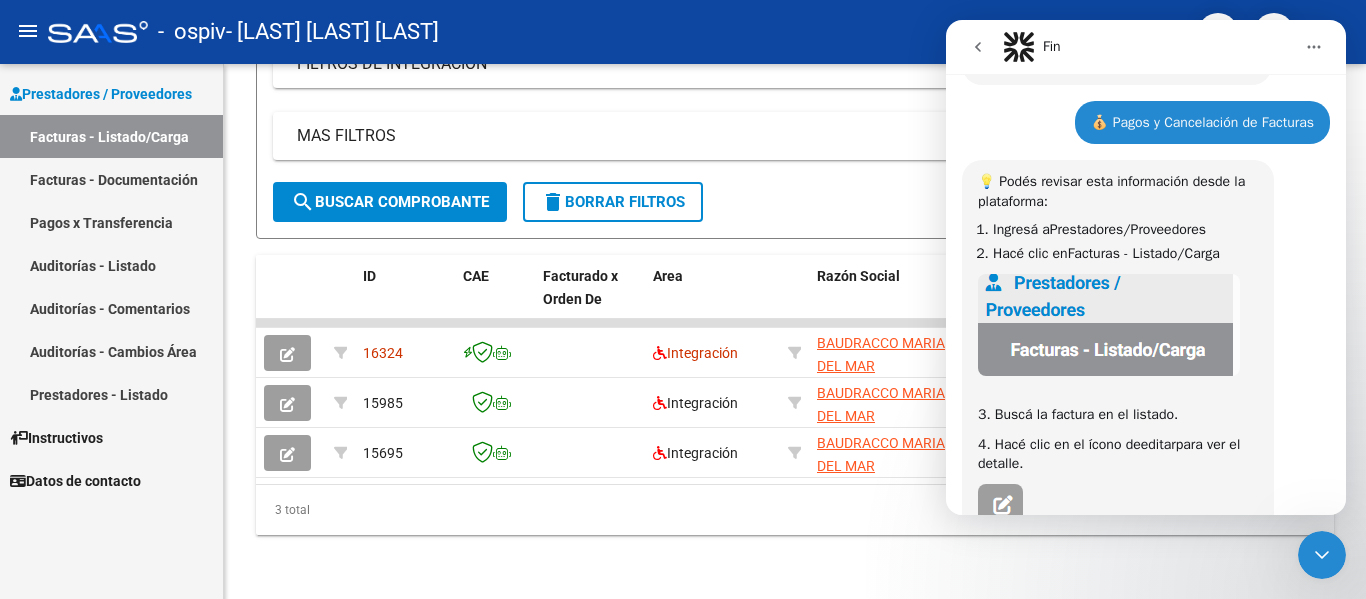 click on "Facturas - Listado/Carga" at bounding box center [111, 136] 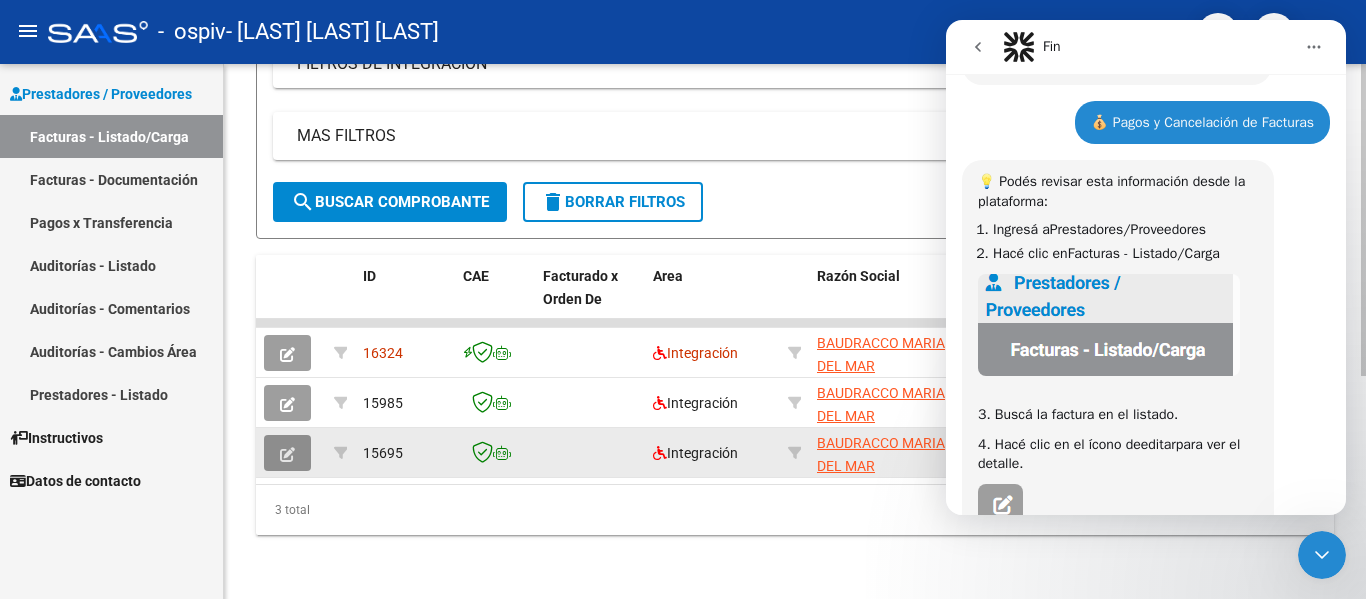 click 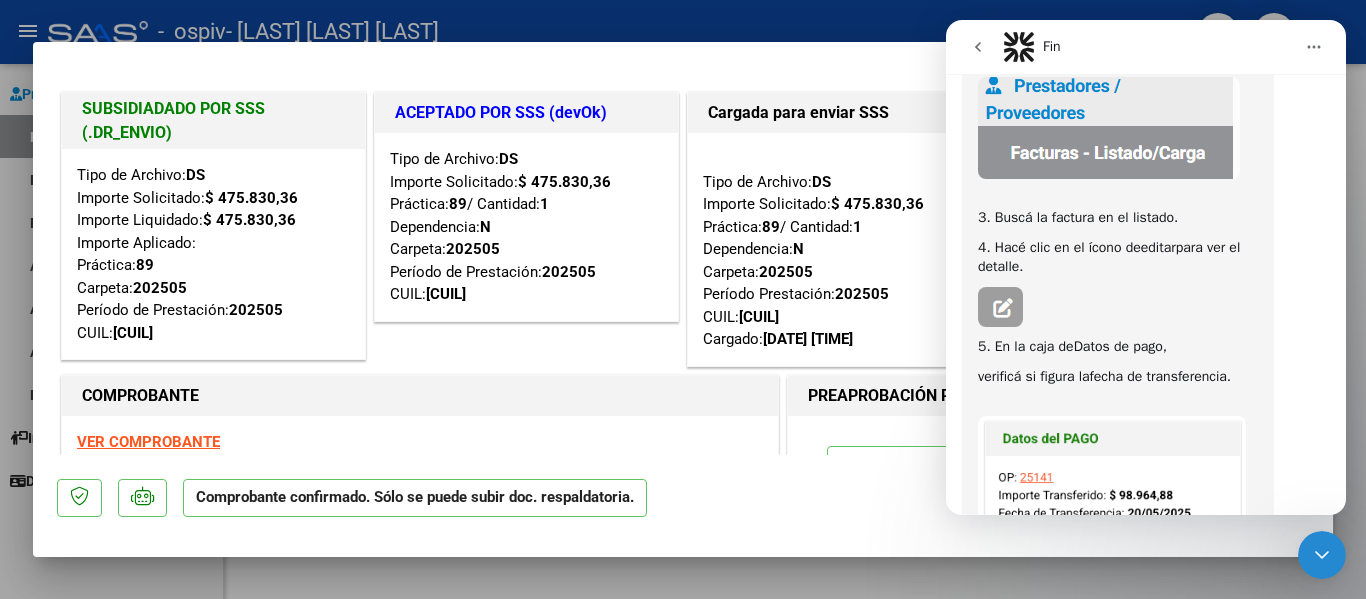 scroll, scrollTop: 315, scrollLeft: 0, axis: vertical 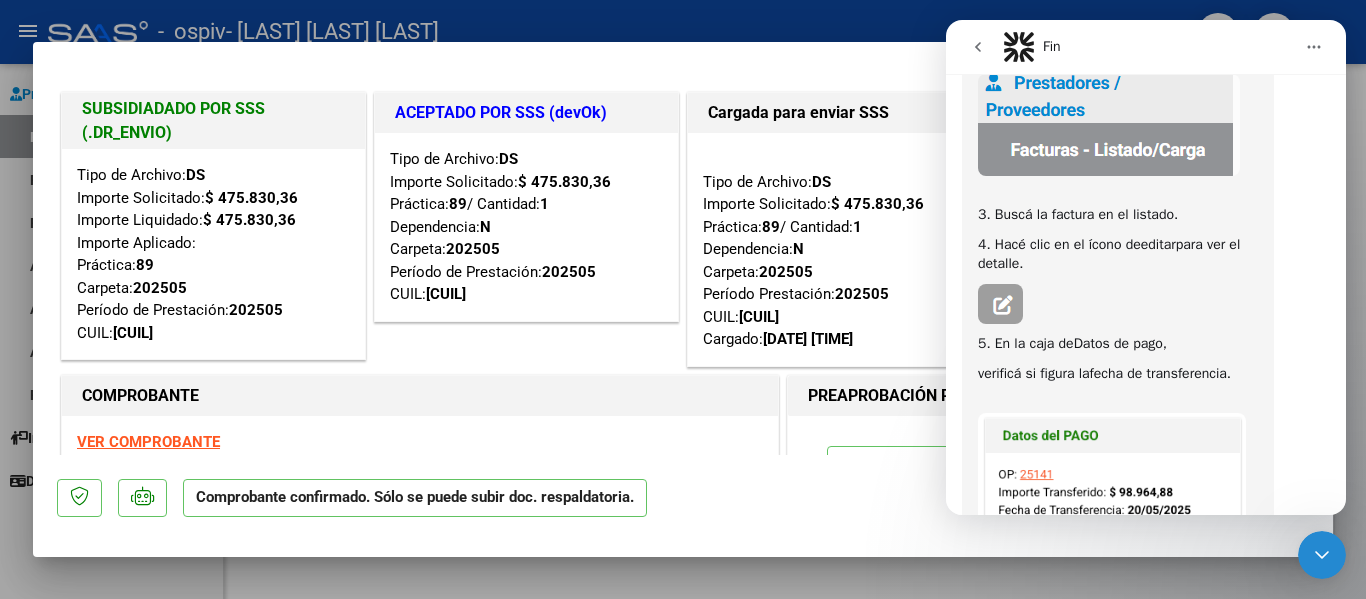 drag, startPoint x: 1341, startPoint y: 208, endPoint x: 2297, endPoint y: 292, distance: 959.6833 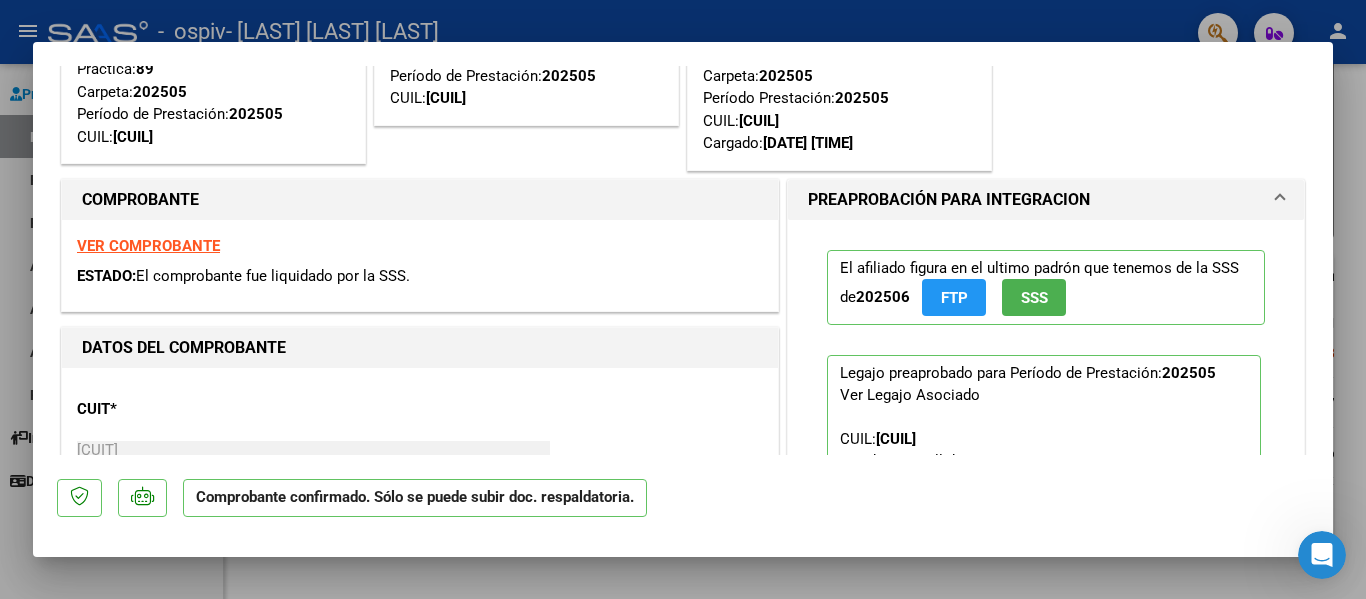 scroll, scrollTop: 207, scrollLeft: 0, axis: vertical 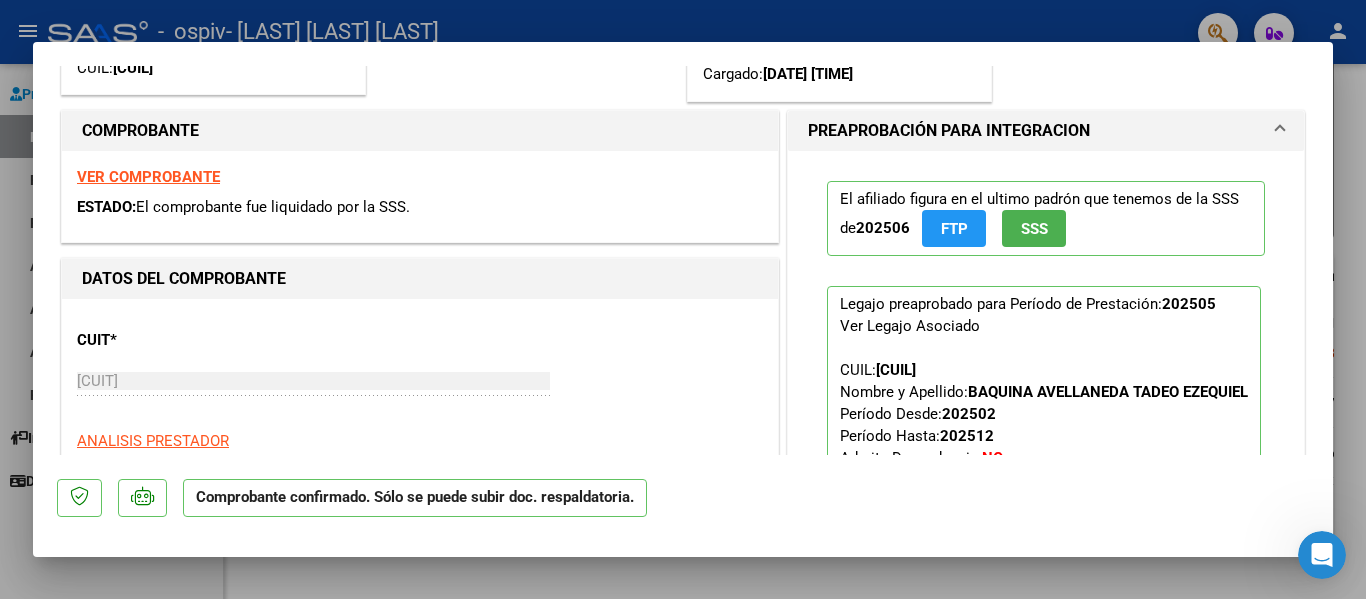 click on "VER COMPROBANTE" at bounding box center [148, 177] 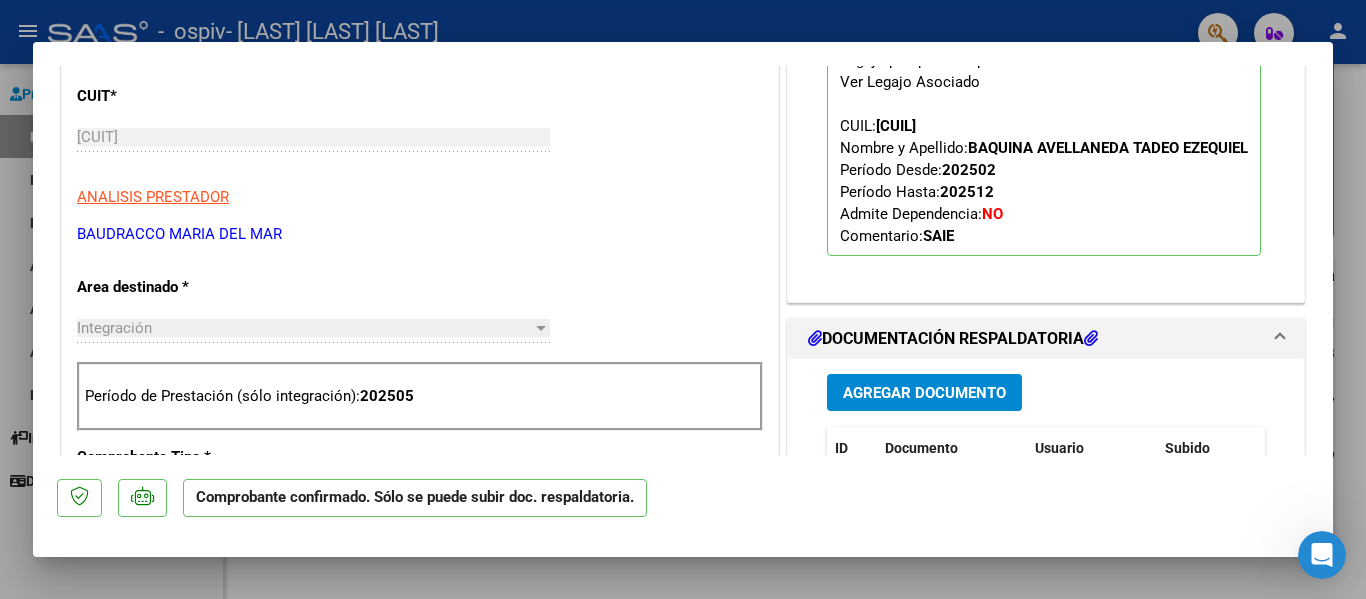 scroll, scrollTop: 616, scrollLeft: 0, axis: vertical 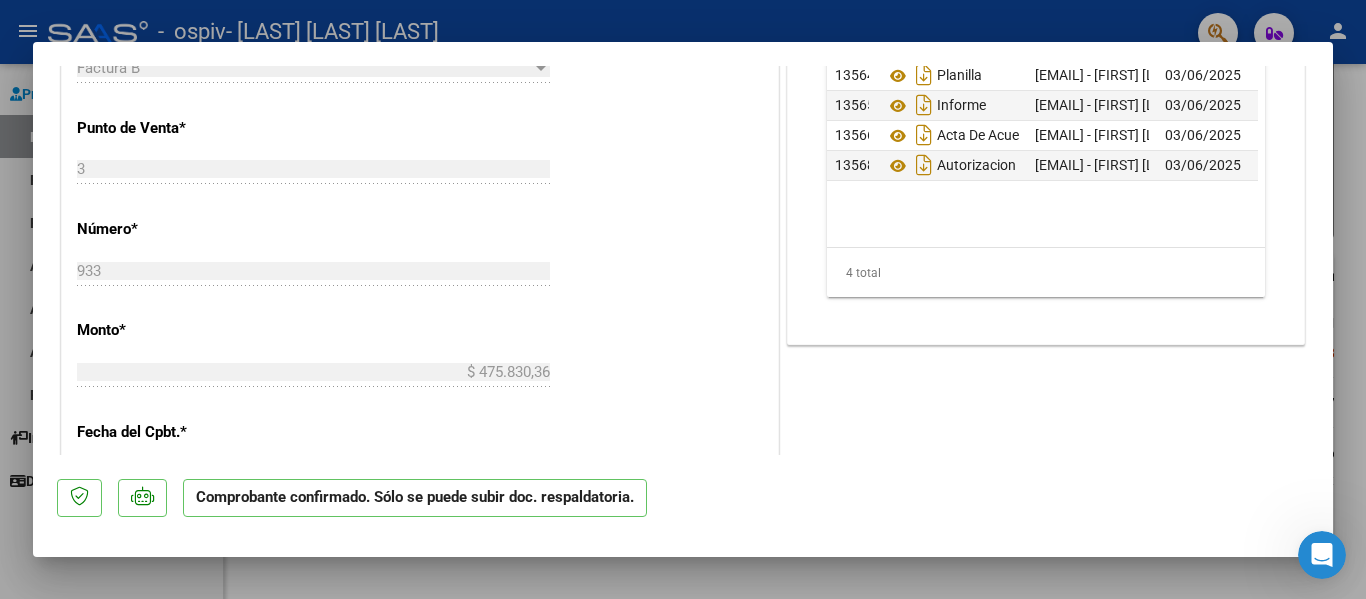 drag, startPoint x: 1343, startPoint y: 311, endPoint x: 1348, endPoint y: 396, distance: 85.146935 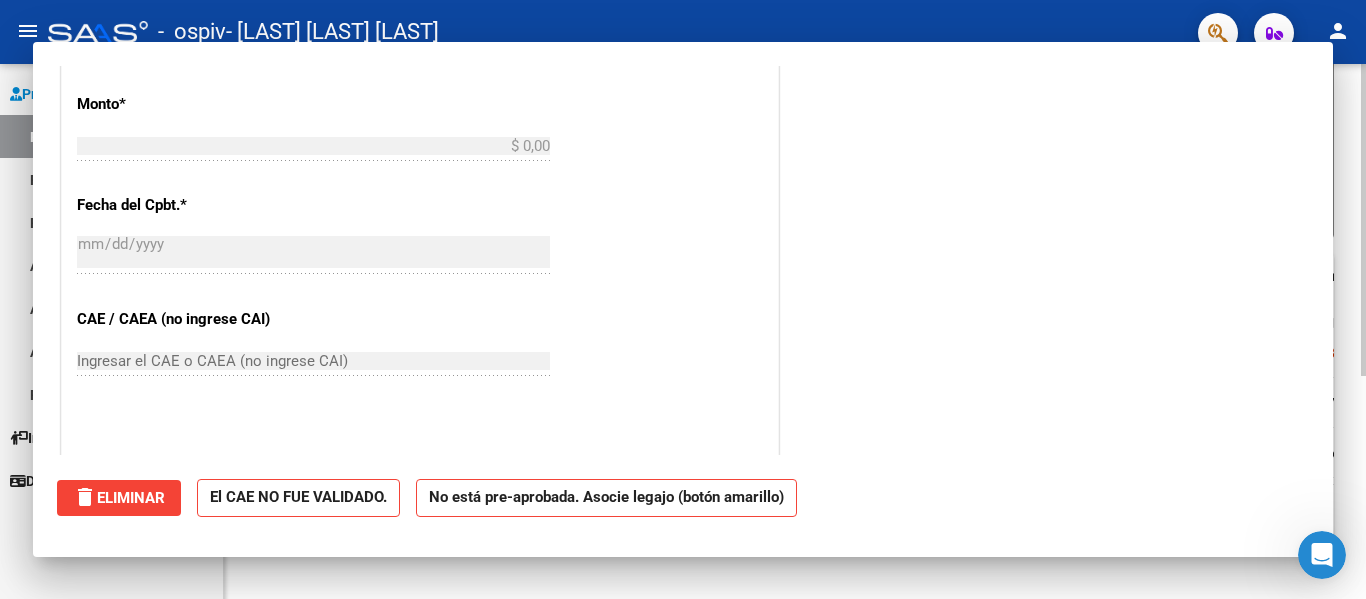 scroll, scrollTop: 0, scrollLeft: 0, axis: both 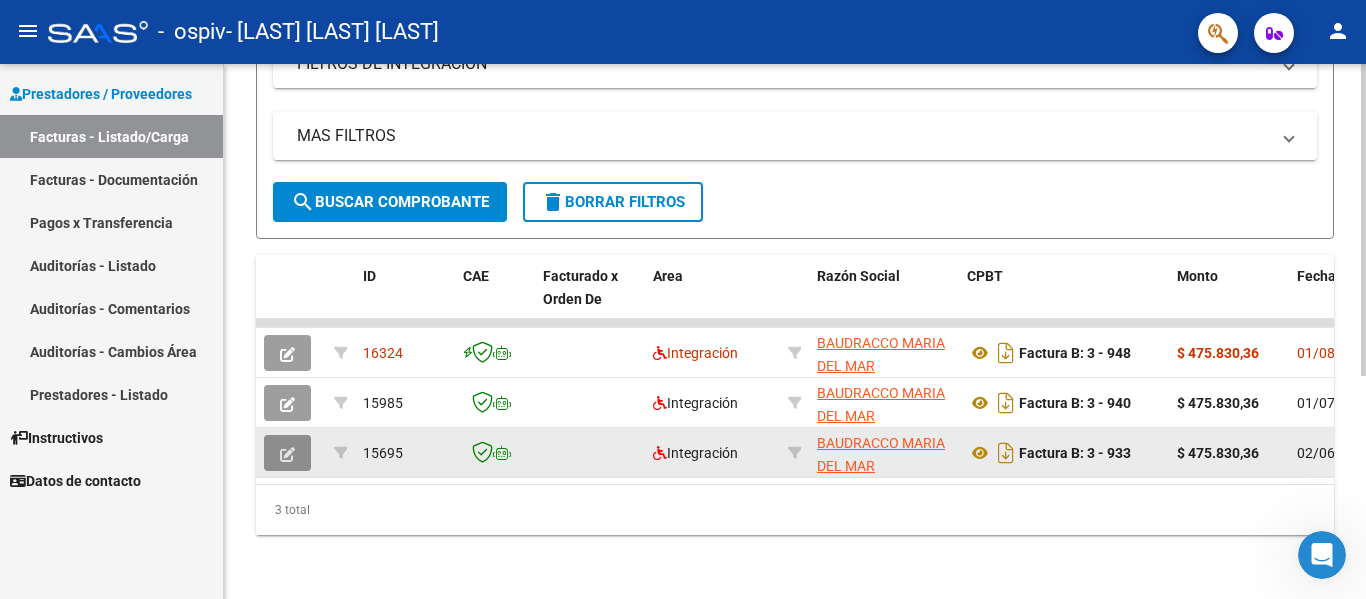click 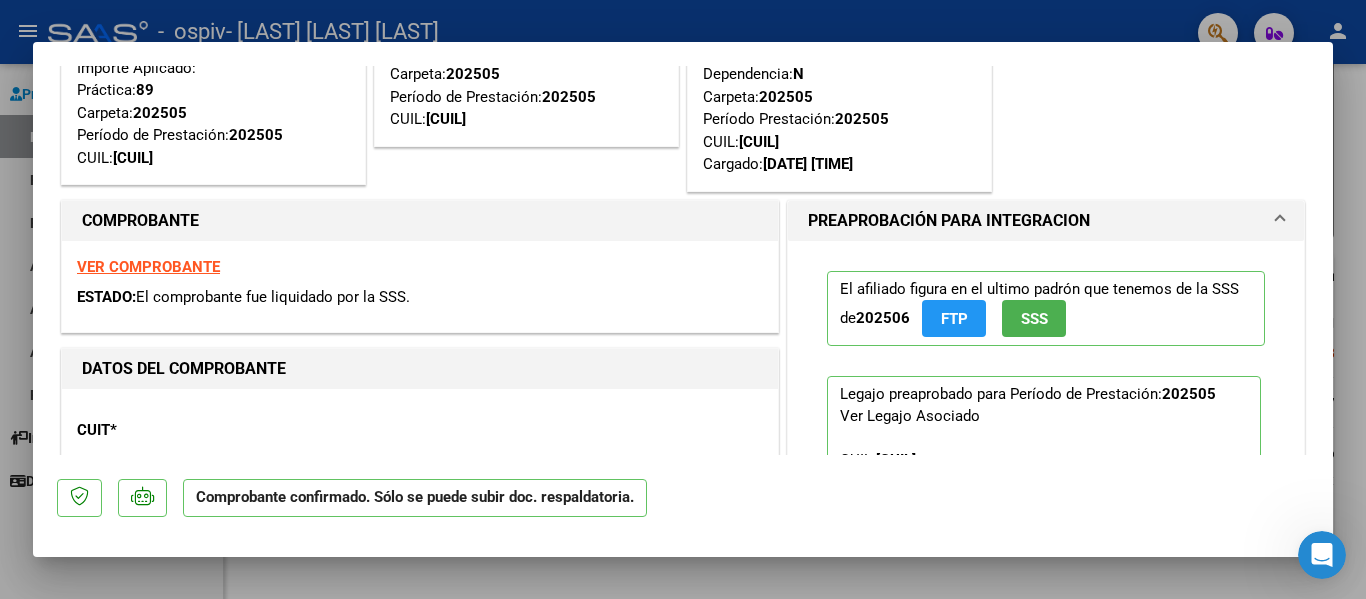 scroll, scrollTop: 191, scrollLeft: 0, axis: vertical 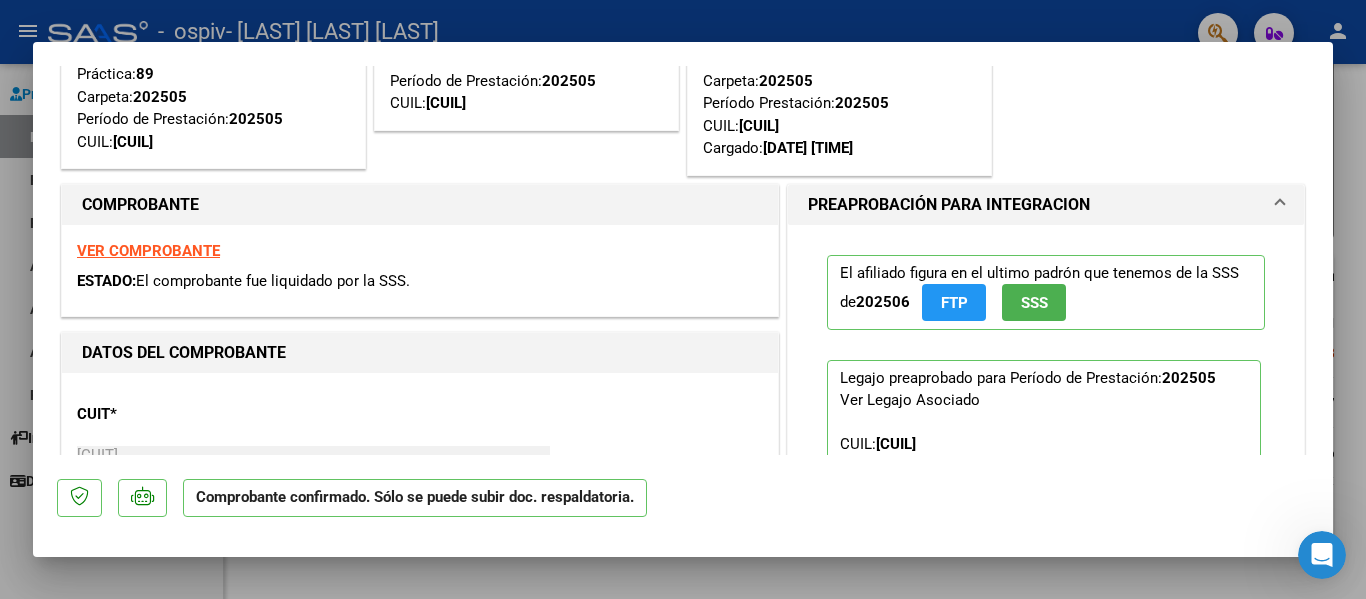 click on "VER COMPROBANTE" at bounding box center [148, 251] 